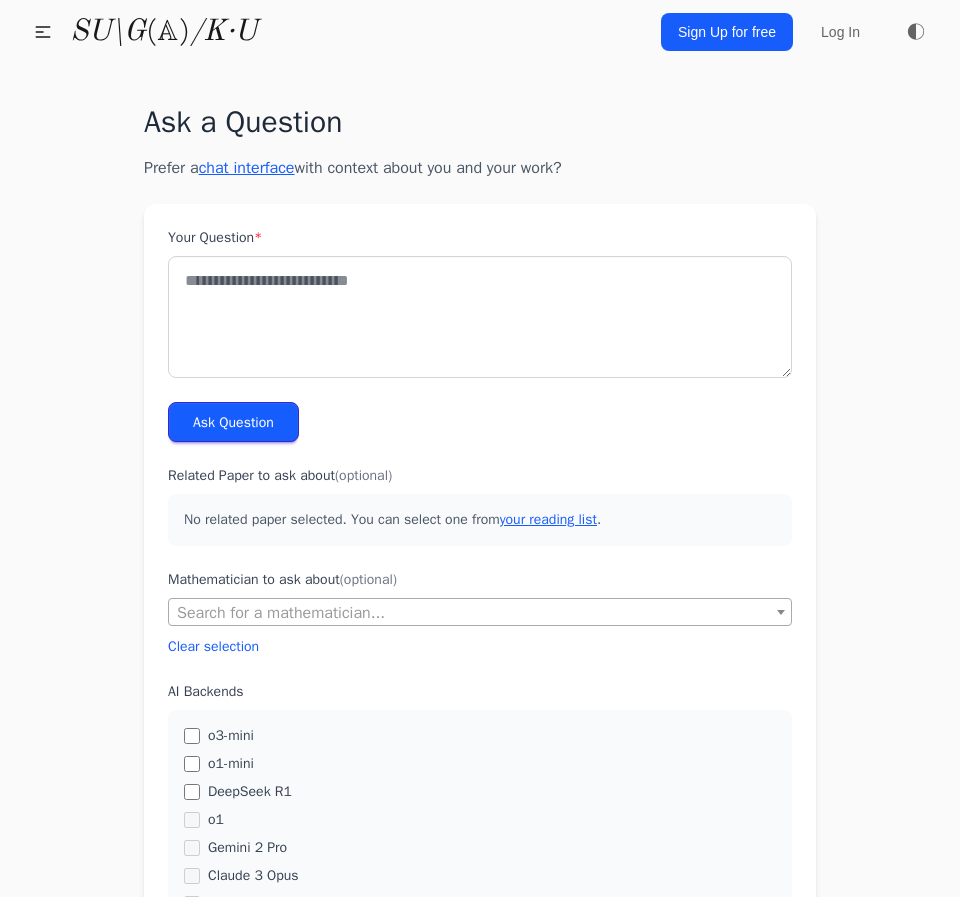 scroll, scrollTop: 0, scrollLeft: 0, axis: both 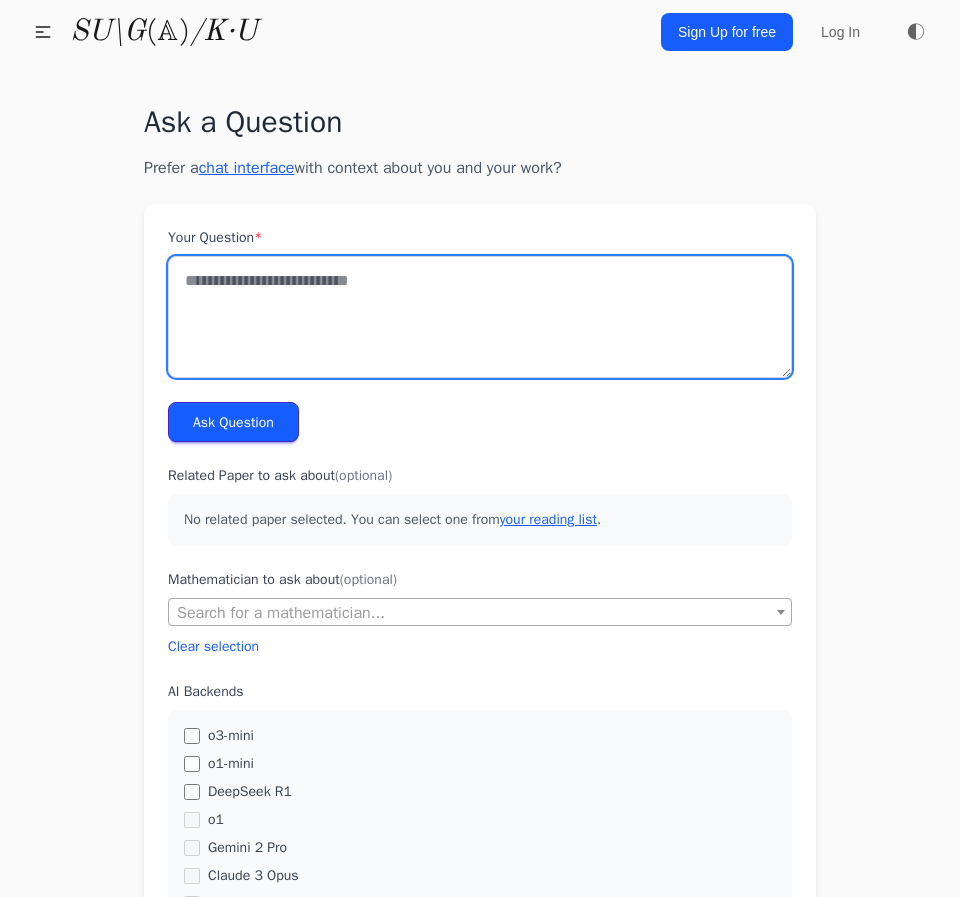 click on "Your Question  *" at bounding box center [480, 317] 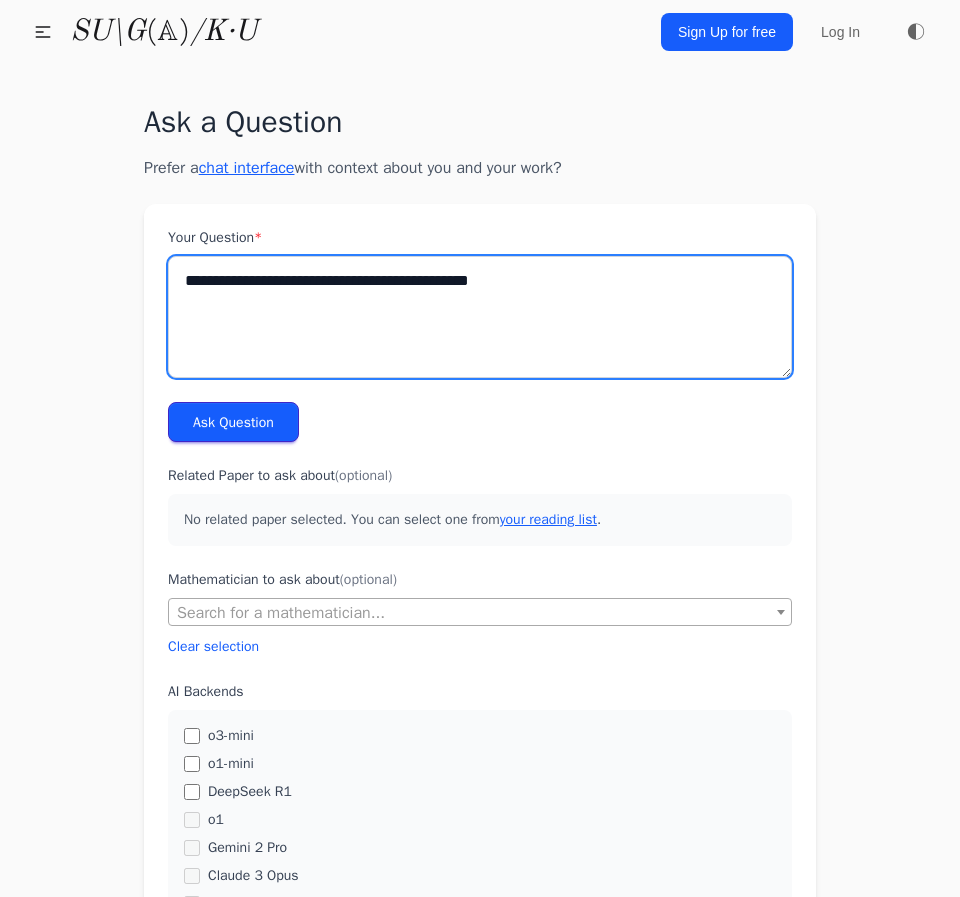 type on "**********" 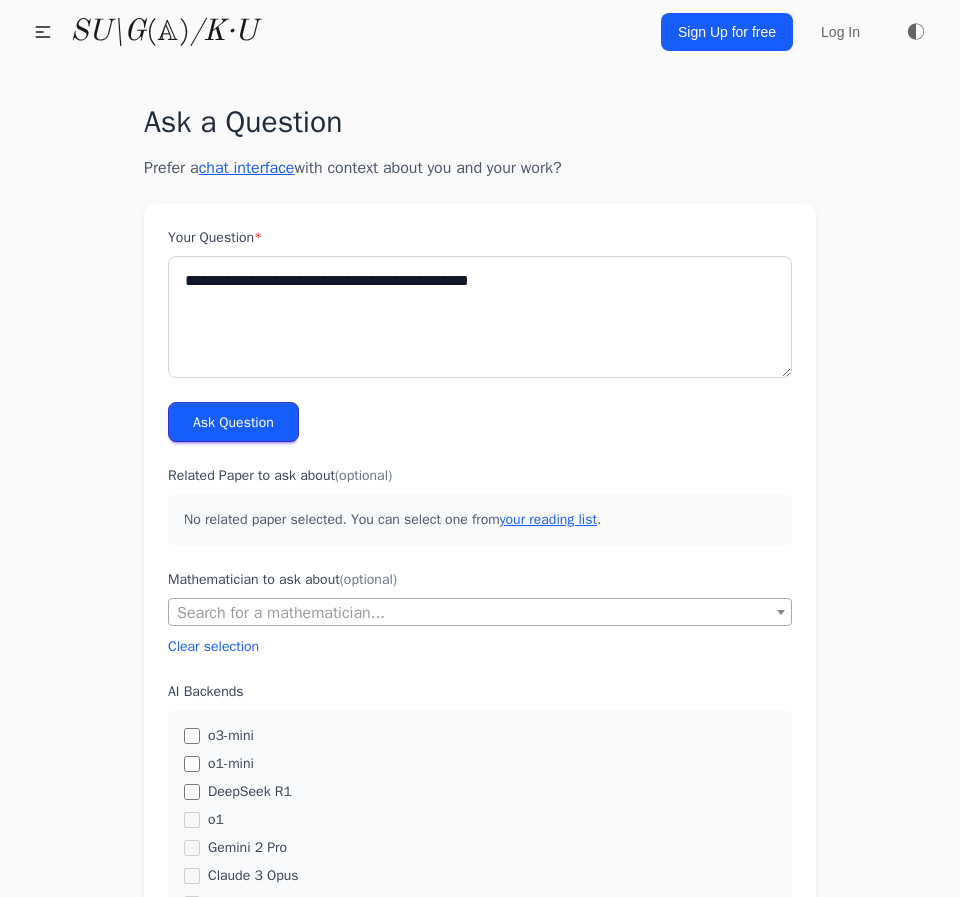 click on "Ask Question" at bounding box center (233, 422) 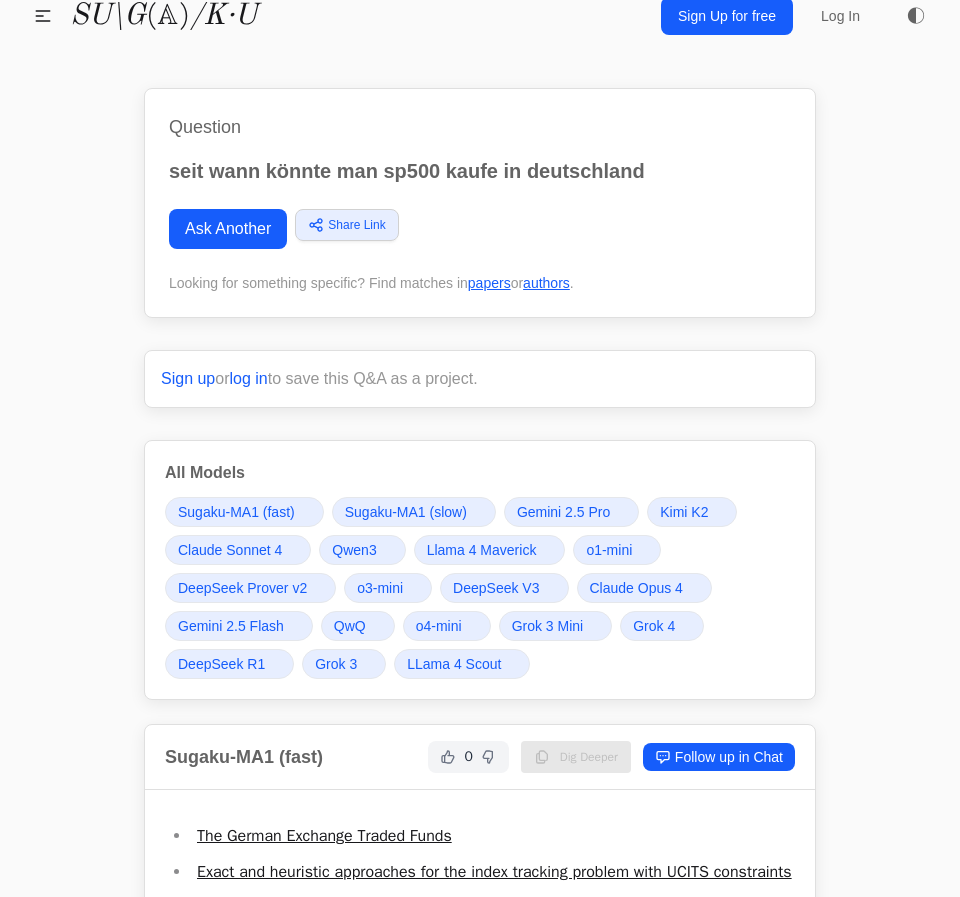 scroll, scrollTop: 0, scrollLeft: 0, axis: both 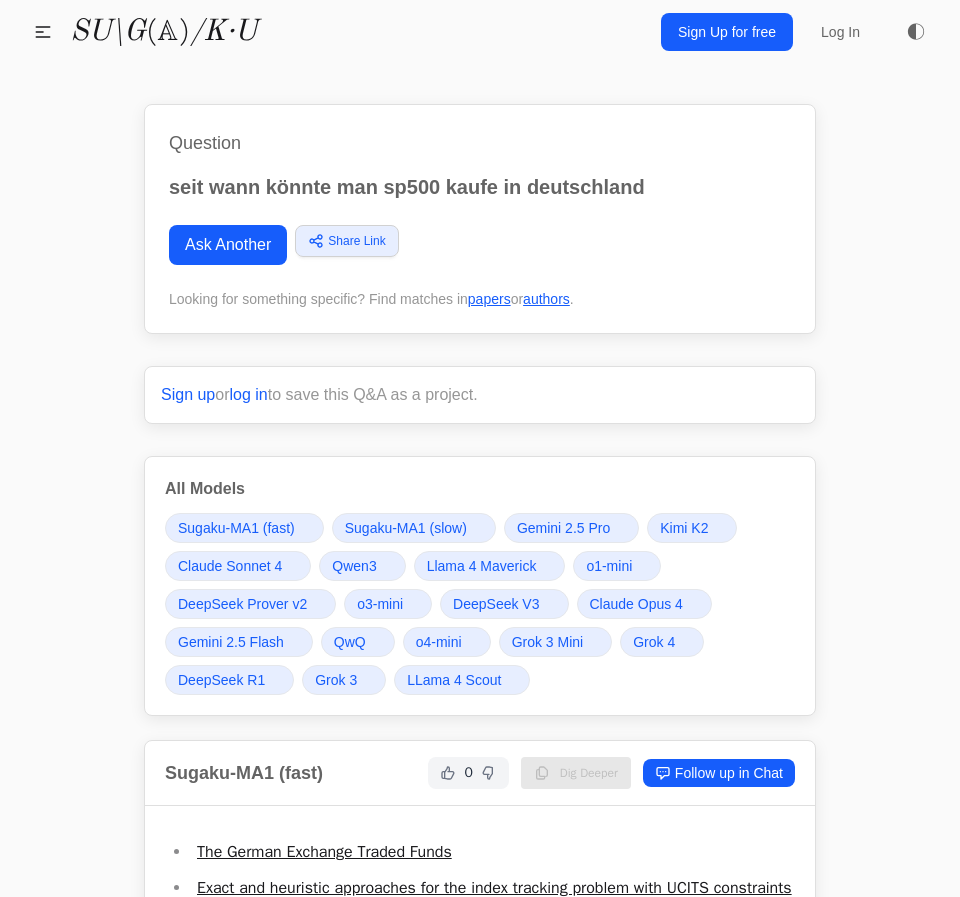 click on "Ask Another" at bounding box center (228, 245) 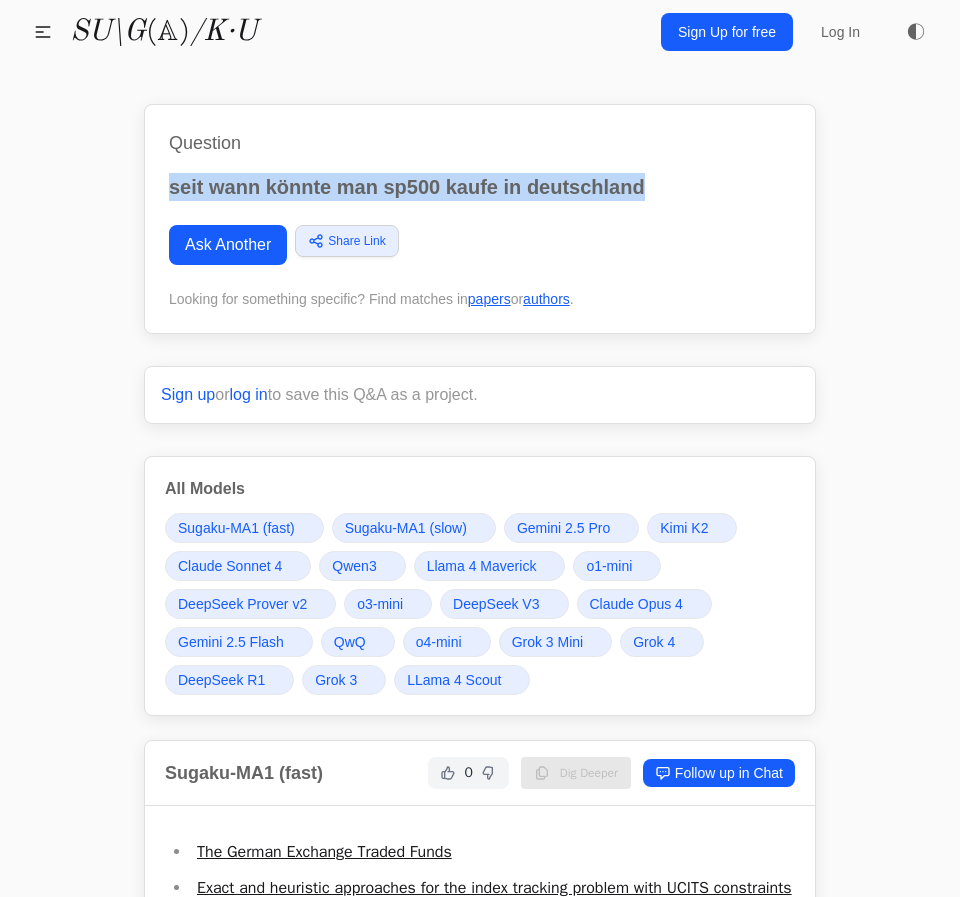 drag, startPoint x: 168, startPoint y: 183, endPoint x: 659, endPoint y: 183, distance: 491 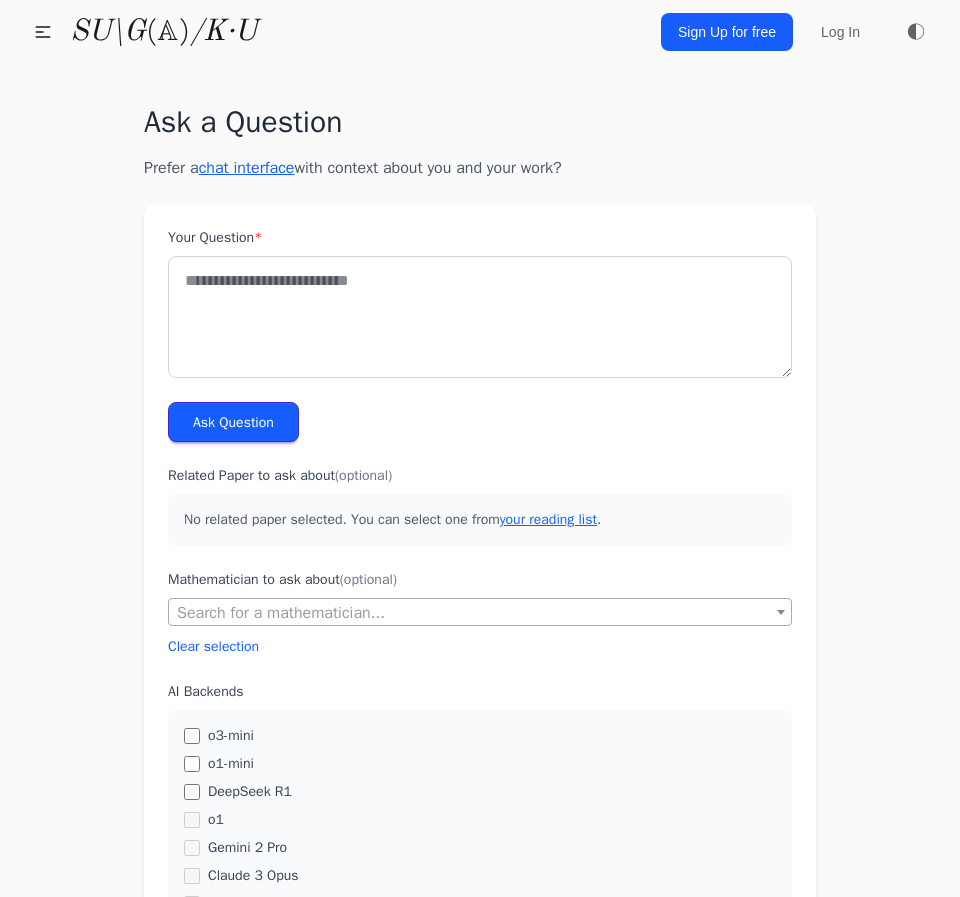 scroll, scrollTop: 0, scrollLeft: 0, axis: both 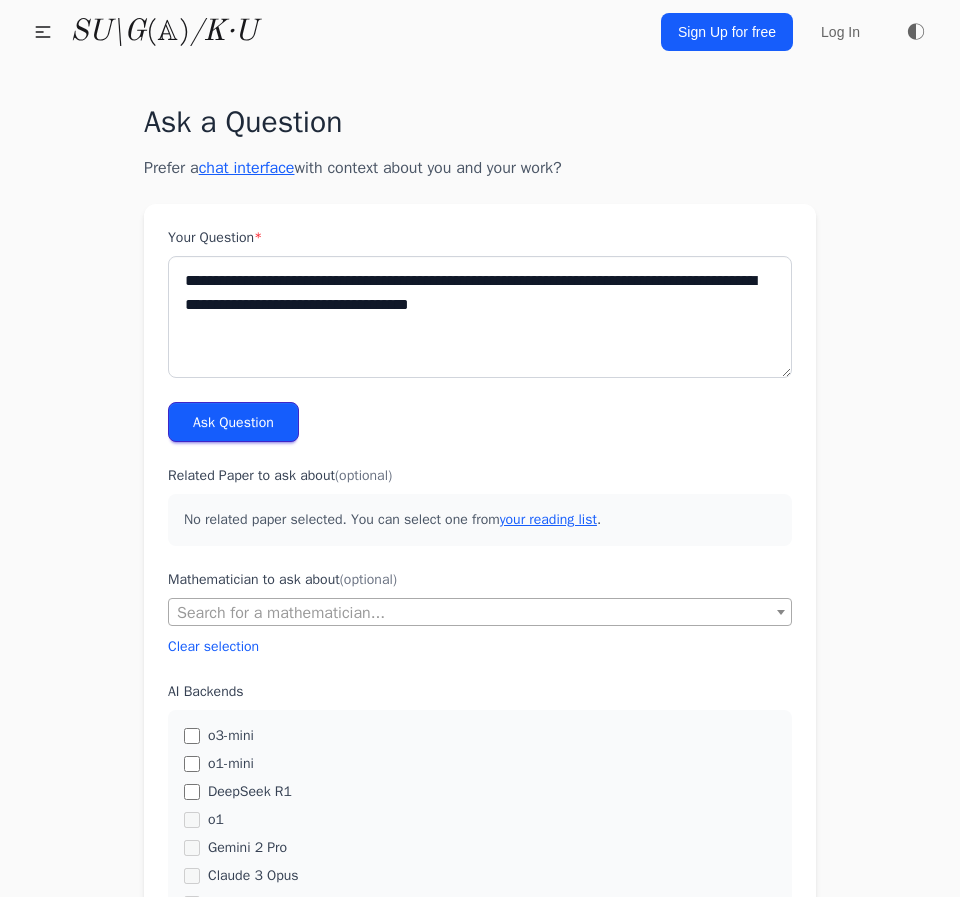 drag, startPoint x: 381, startPoint y: 288, endPoint x: 426, endPoint y: 283, distance: 45.276924 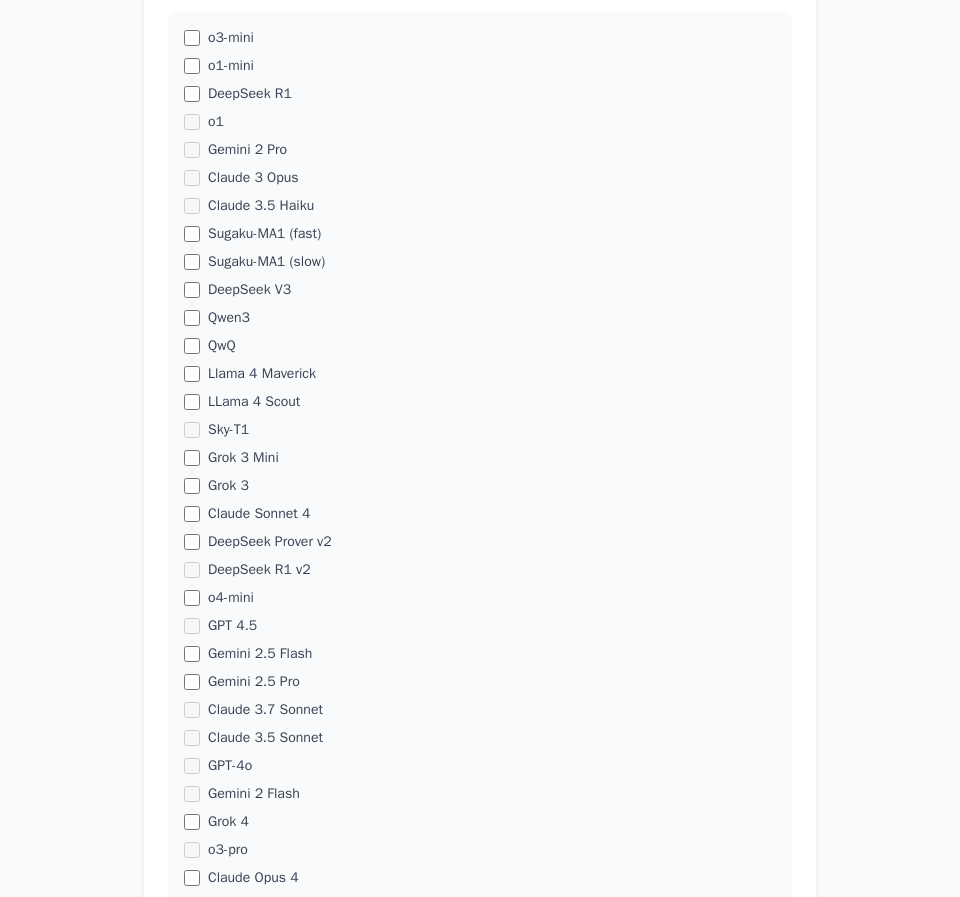 scroll, scrollTop: 924, scrollLeft: 0, axis: vertical 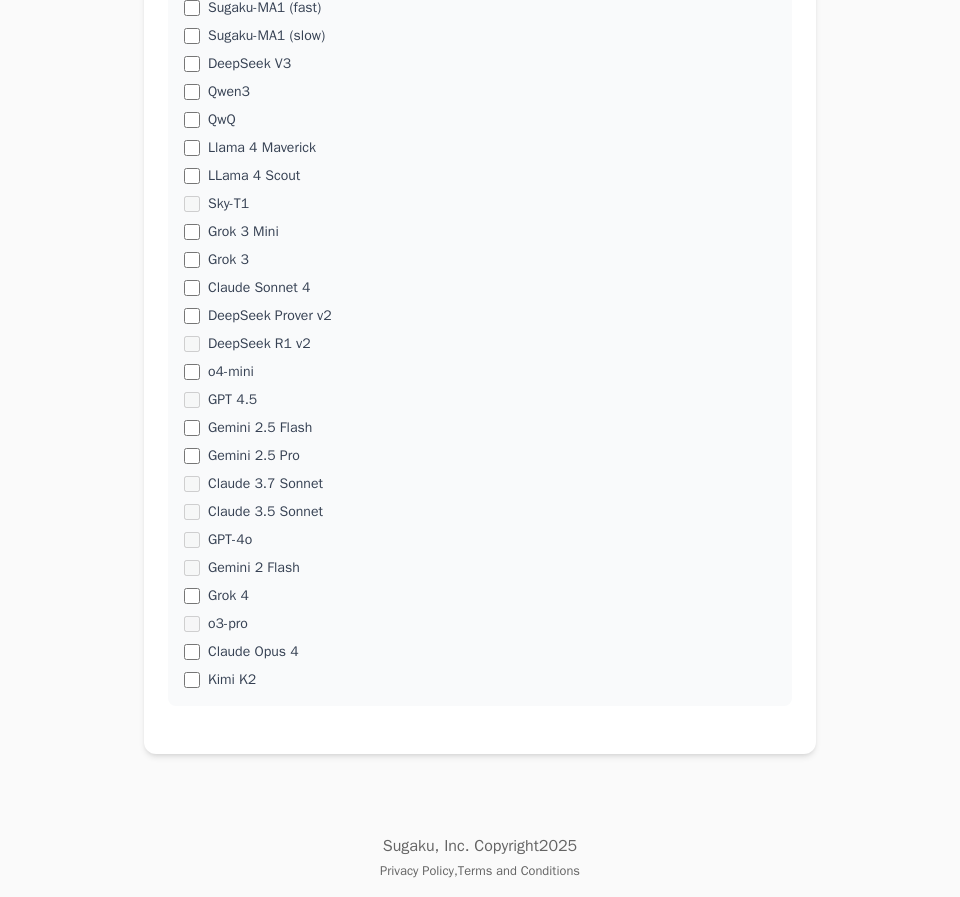 type on "**********" 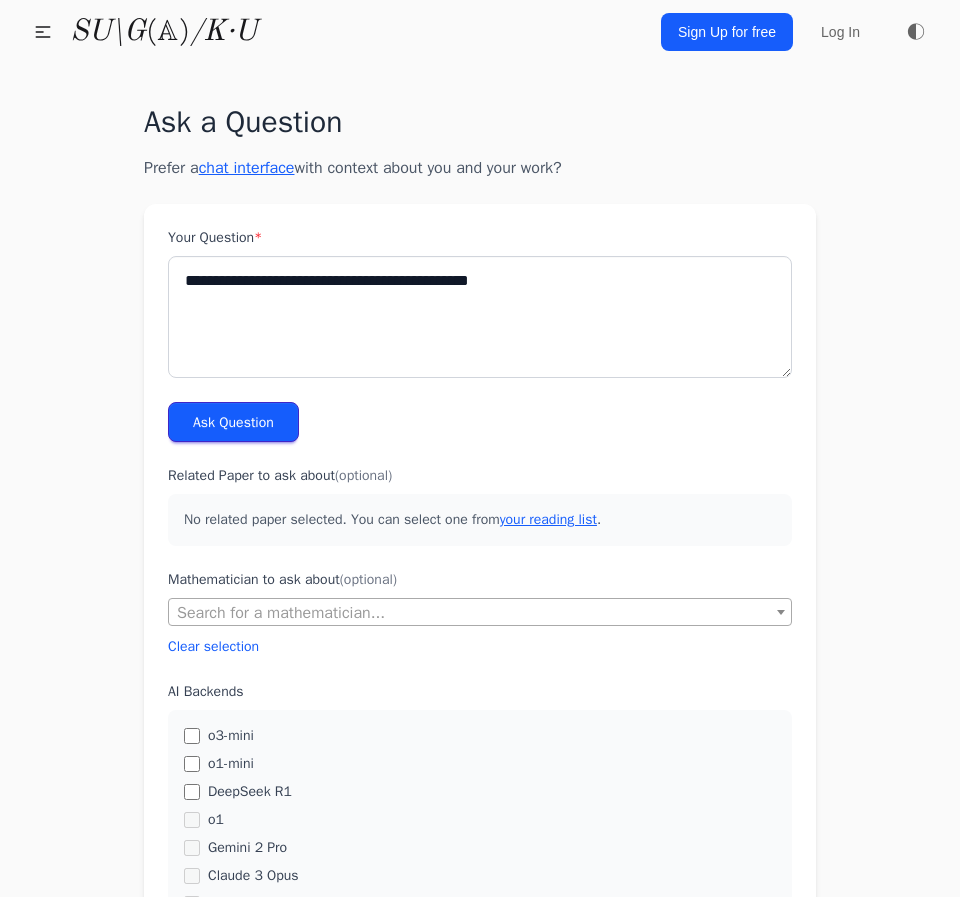 scroll, scrollTop: 0, scrollLeft: 0, axis: both 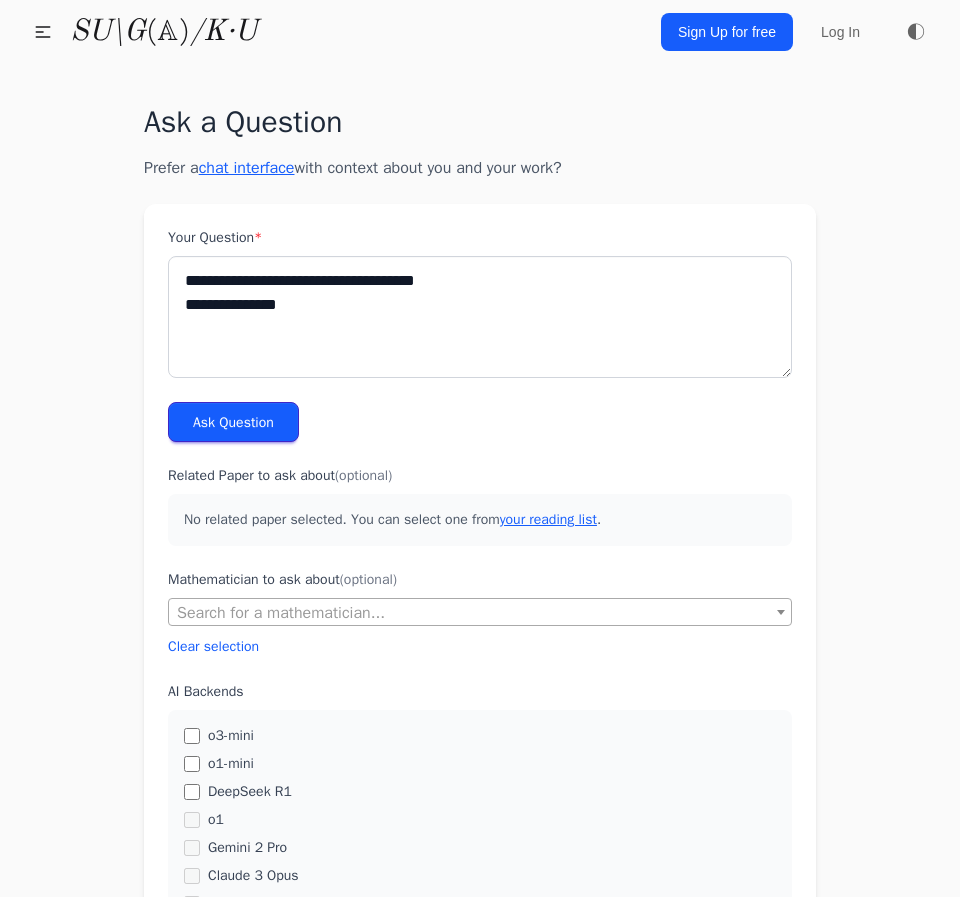 type on "**********" 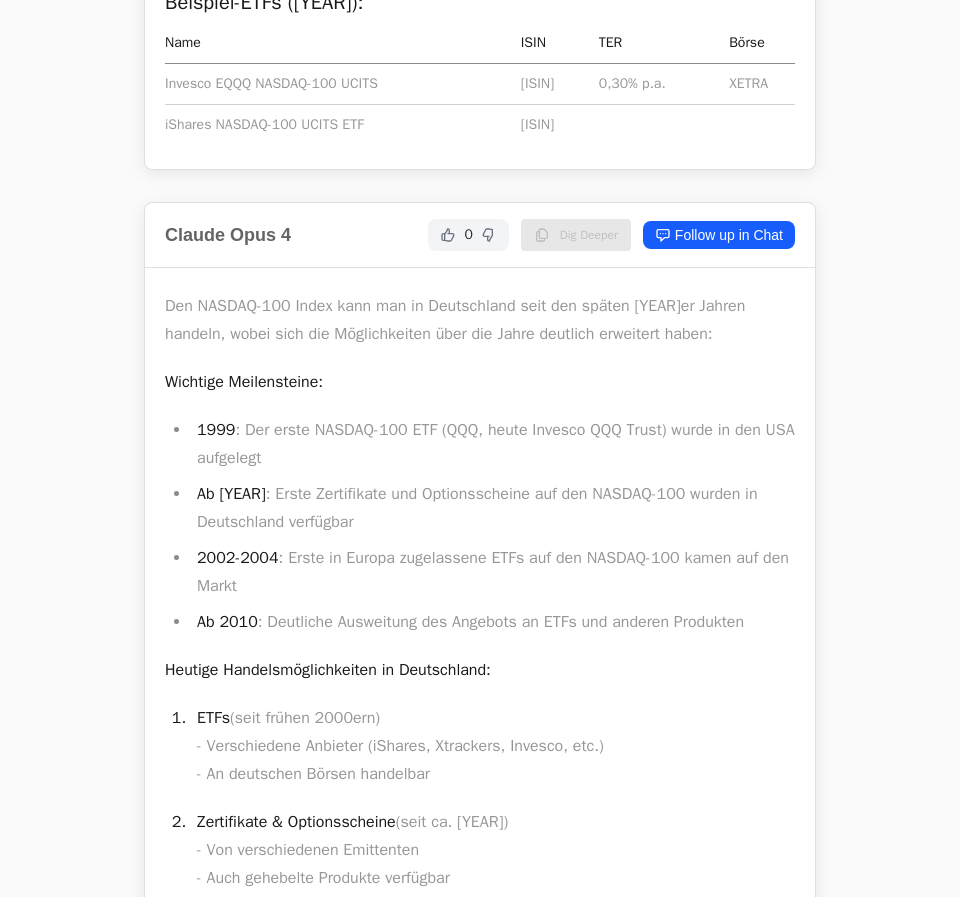 scroll, scrollTop: 0, scrollLeft: 0, axis: both 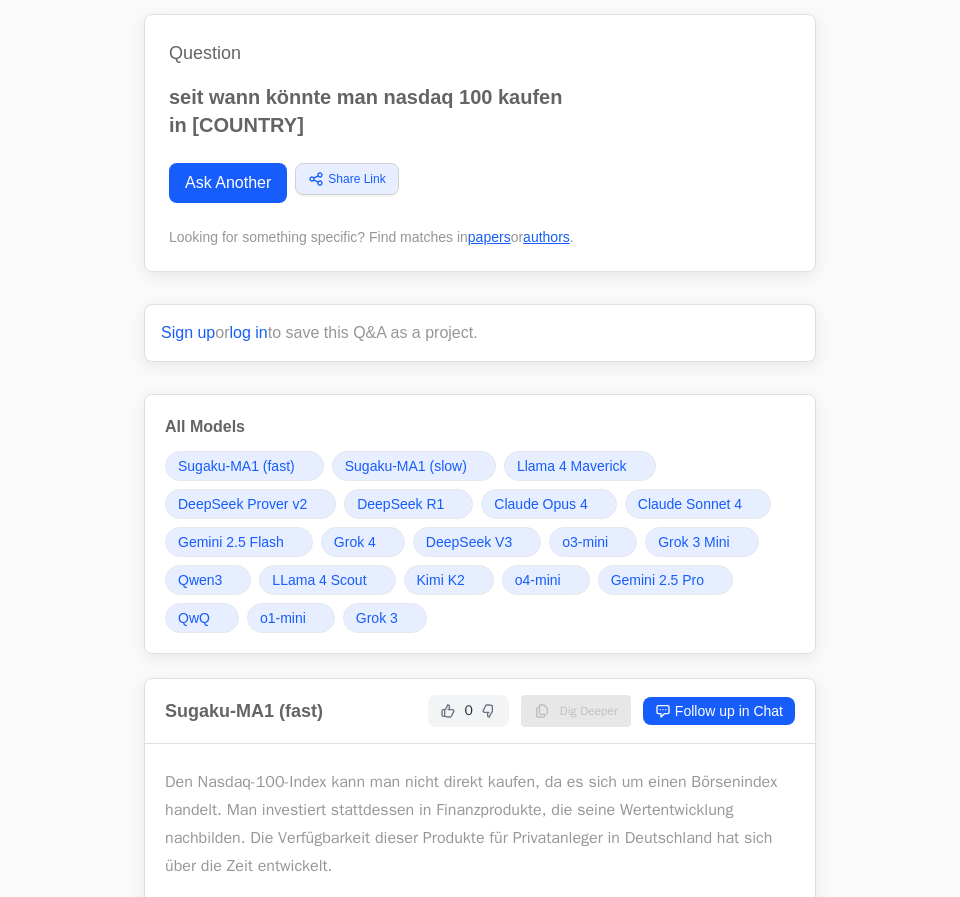 click on "Grok 4" at bounding box center [355, 542] 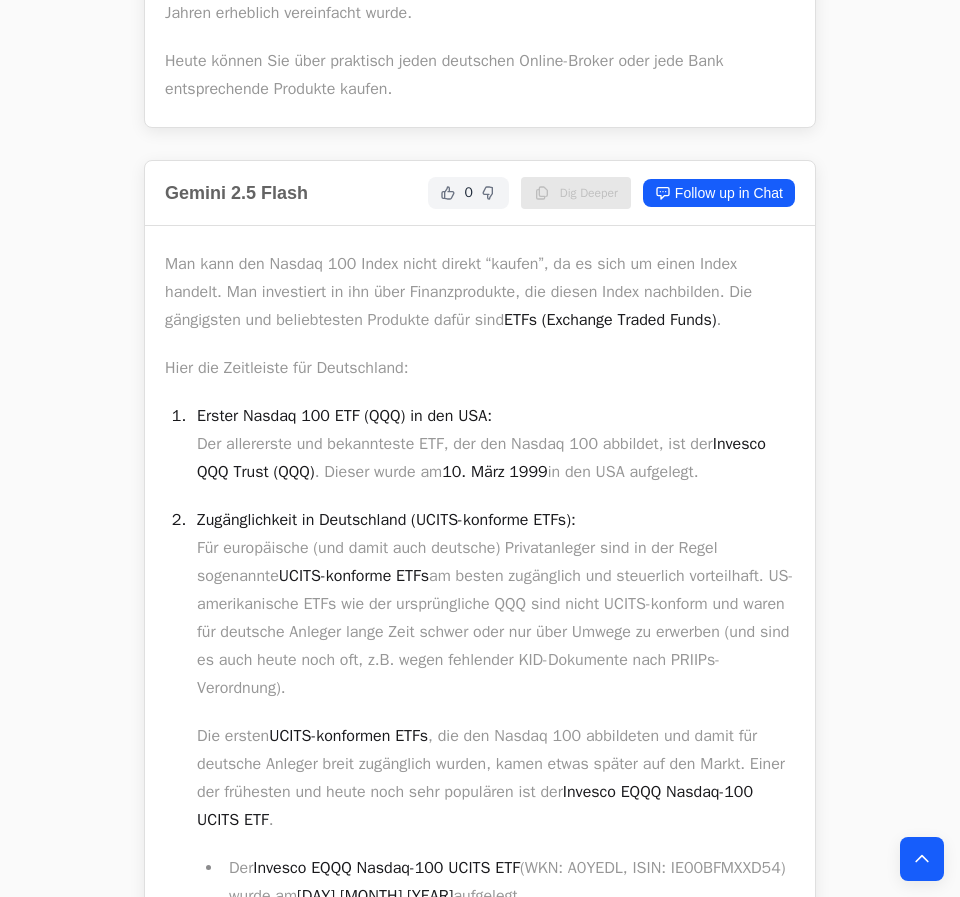 scroll, scrollTop: 0, scrollLeft: 0, axis: both 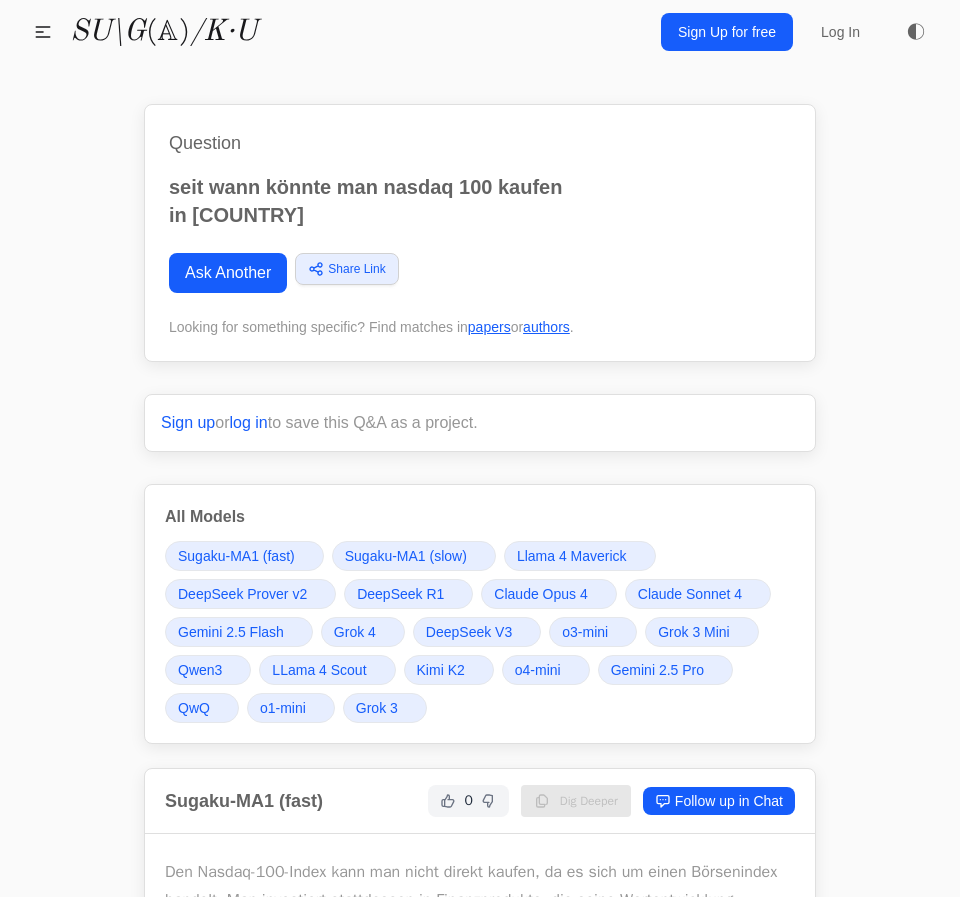 click on "Question
seit wann könnte man nasdaq 100 kaufen
in deutschland
Ask Another
Share Link
Copy link
Twitter
Facebook
LinkedIn
Email
Bluesky" at bounding box center [480, 233] 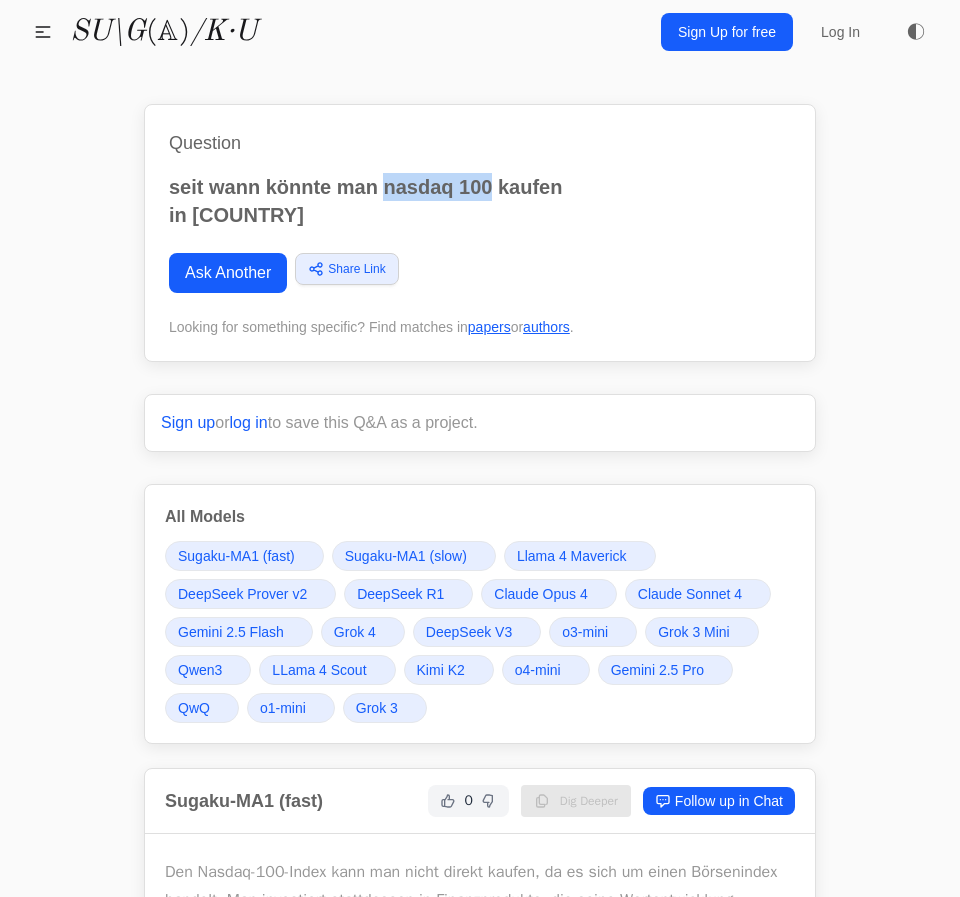 drag, startPoint x: 381, startPoint y: 183, endPoint x: 490, endPoint y: 191, distance: 109.29318 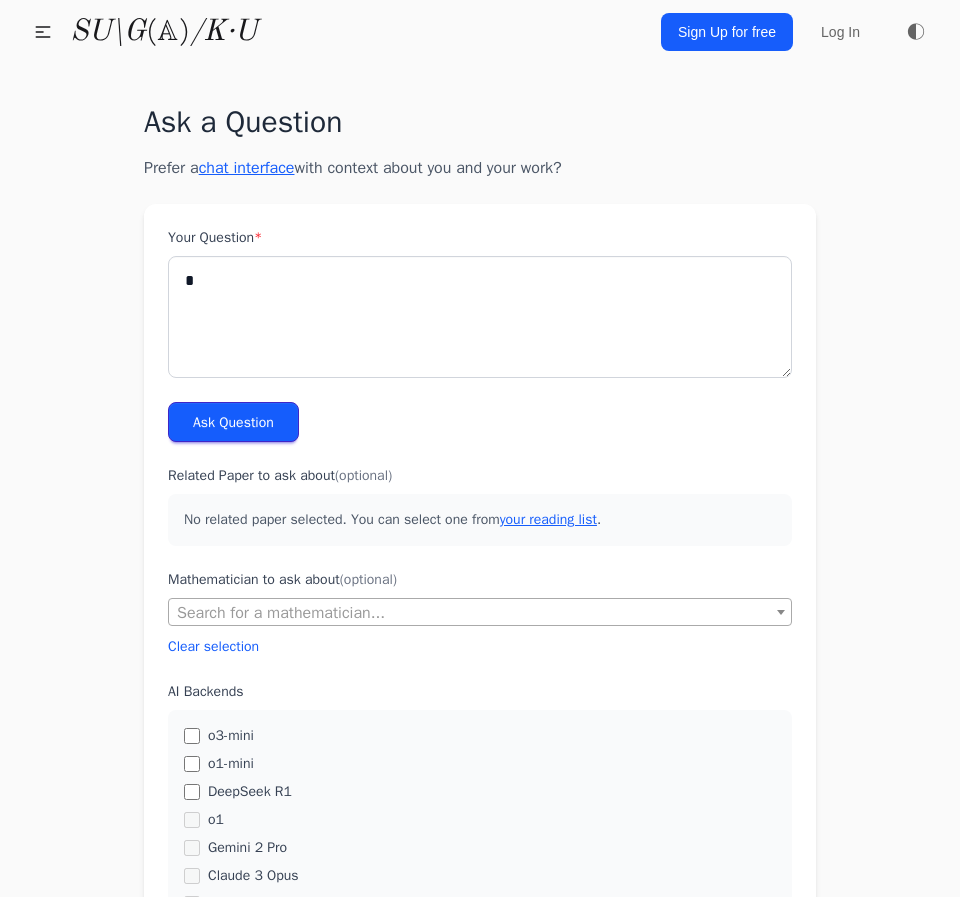 scroll, scrollTop: 0, scrollLeft: 0, axis: both 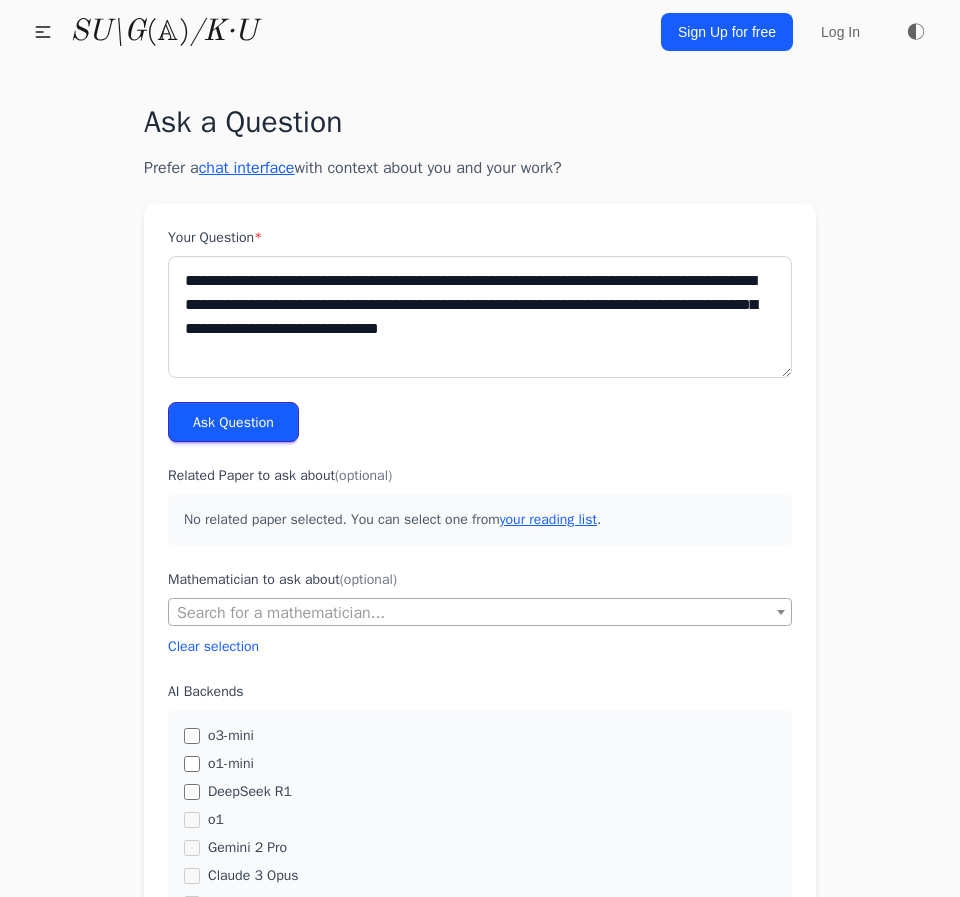 type on "**********" 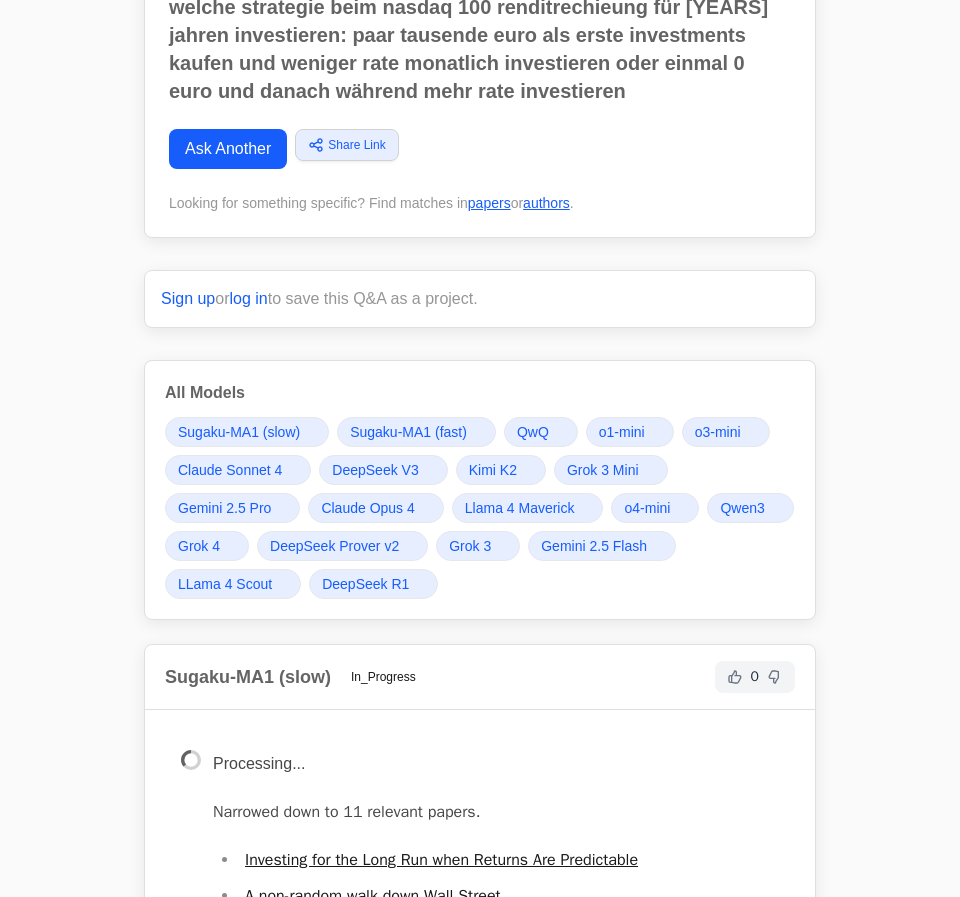 scroll, scrollTop: 181, scrollLeft: 0, axis: vertical 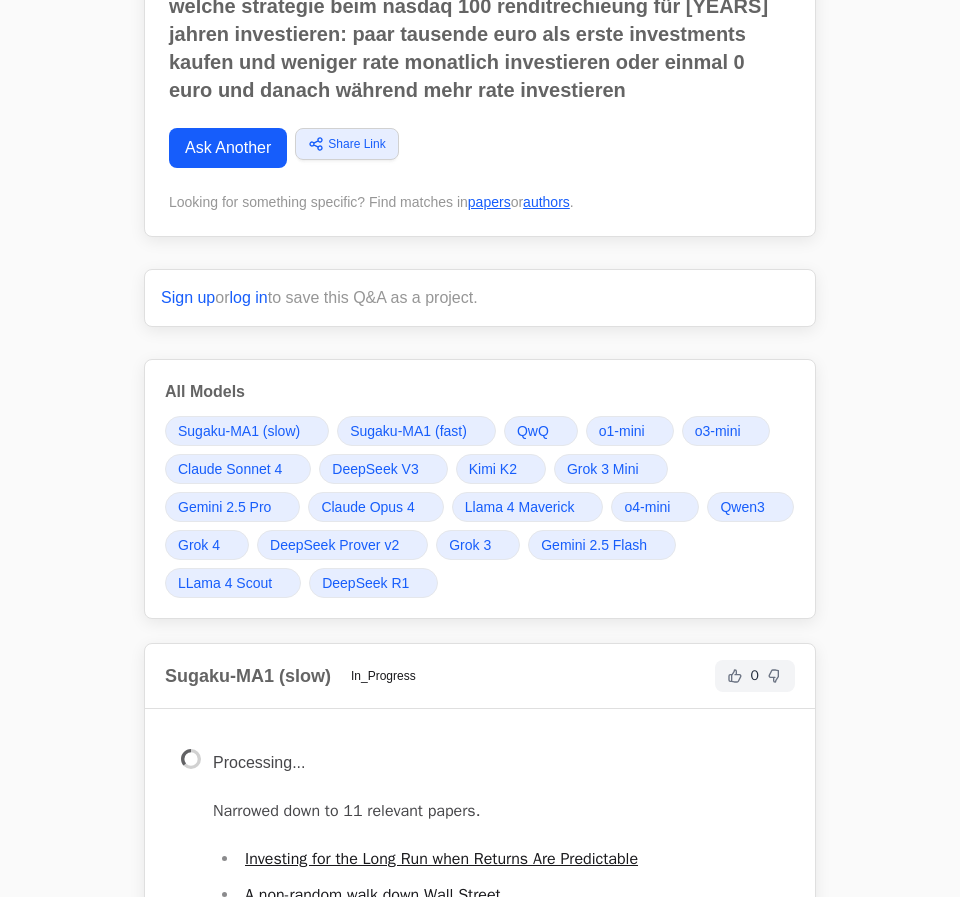 click on "Grok 4" at bounding box center (207, 545) 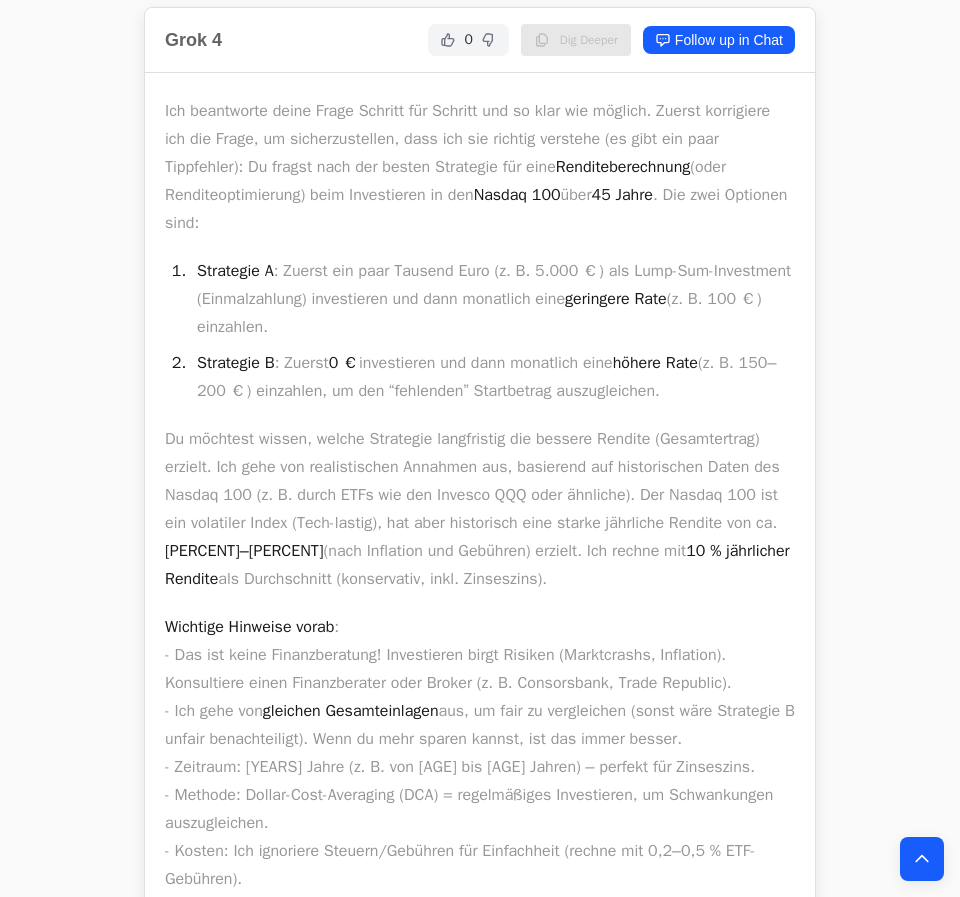 scroll, scrollTop: 31906, scrollLeft: 0, axis: vertical 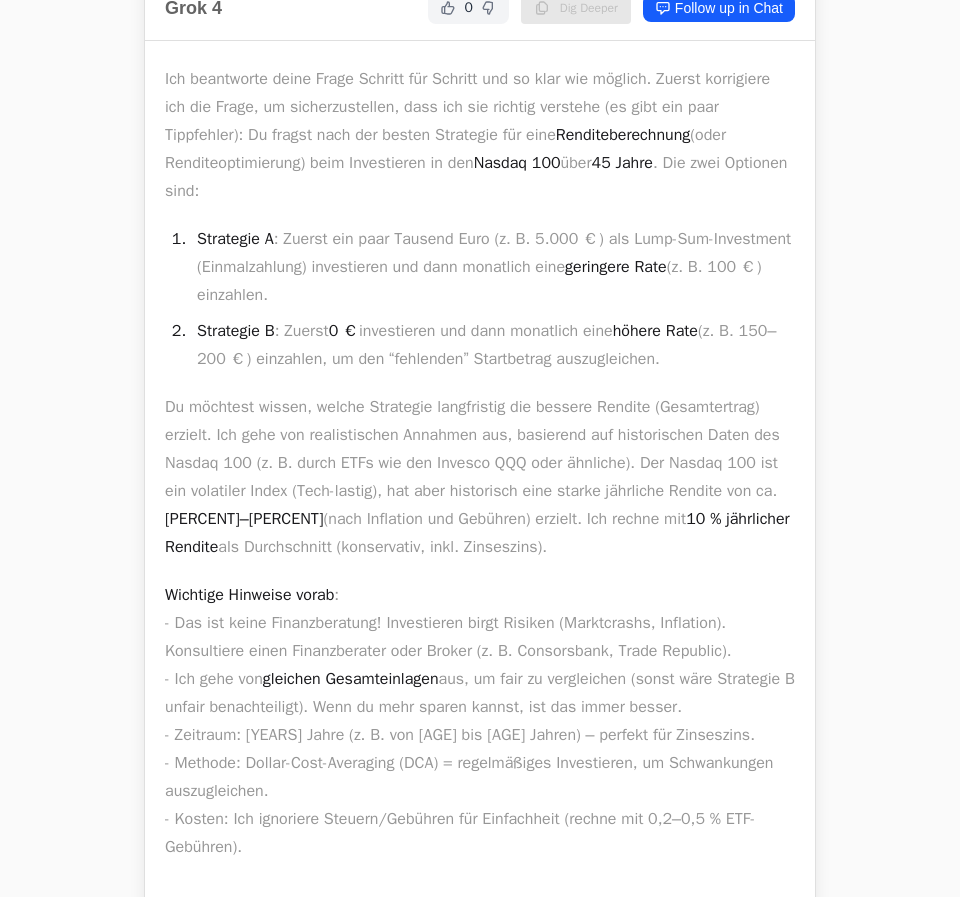 click on "Du möchtest wissen, welche Strategie langfristig die bessere Rendite (Gesamtertrag) erzielt. Ich gehe von realistischen Annahmen aus, basierend auf historischen Daten des Nasdaq [NUMBER] (z. B. durch ETFs wie den Invesco QQQ oder ähnliche). Der Nasdaq [NUMBER] ist ein volatiler Index (Tech-lastig), hat aber historisch eine starke jährliche Rendite von ca.  [PERCENT]–[PERCENT]  (nach Inflation und Gebühren) erzielt. Ich rechne mit  [PERCENT]% jährlicher Rendite  als Durchschnitt (konservativ, inkl. Zinseszins)." at bounding box center [480, 477] 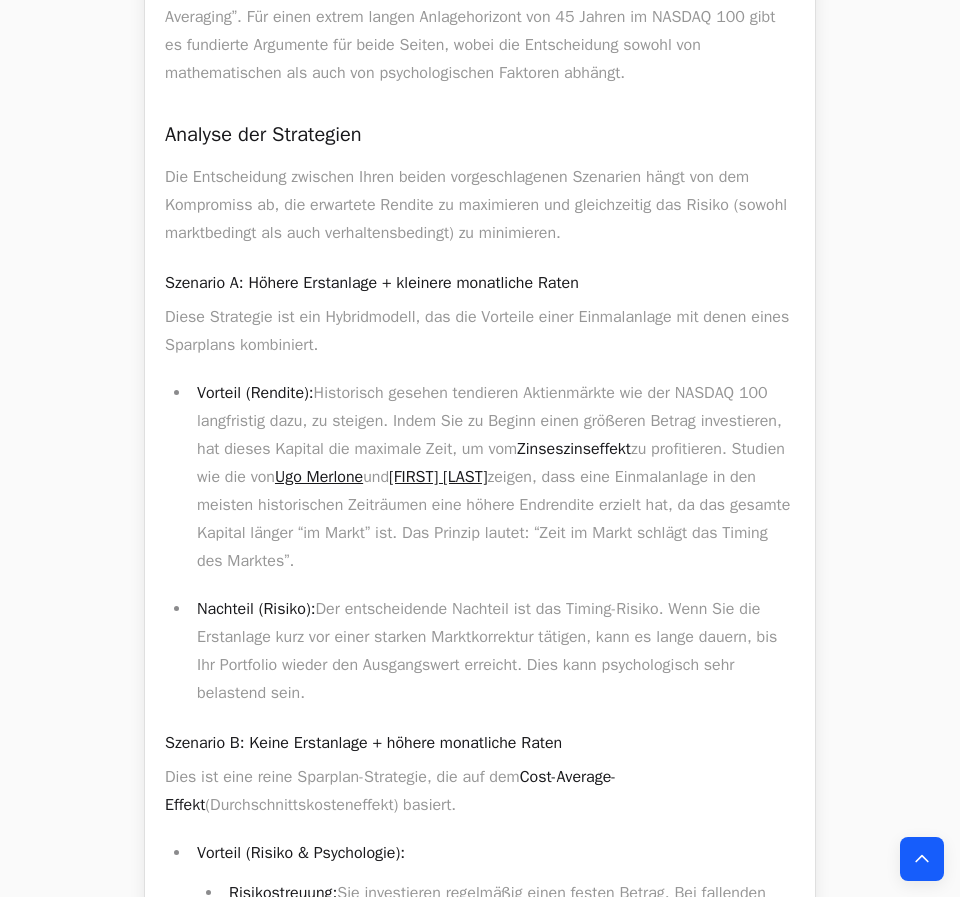 scroll, scrollTop: 0, scrollLeft: 0, axis: both 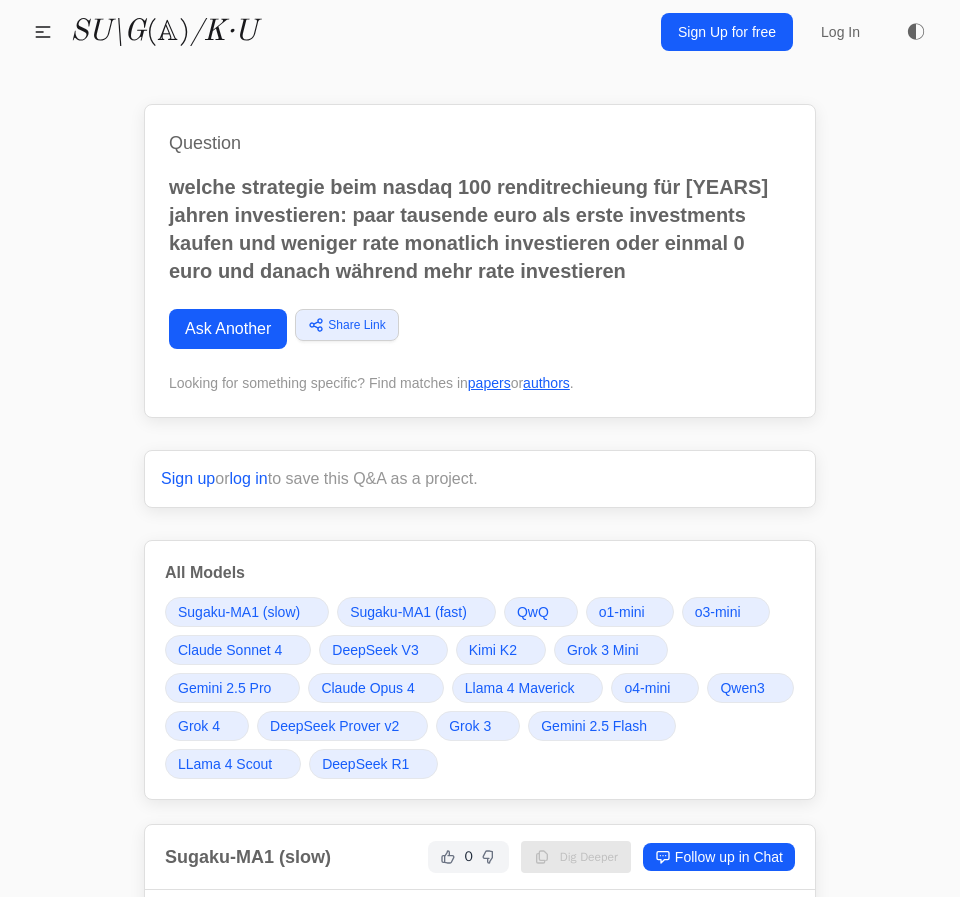 click on "Grok 4" at bounding box center [199, 726] 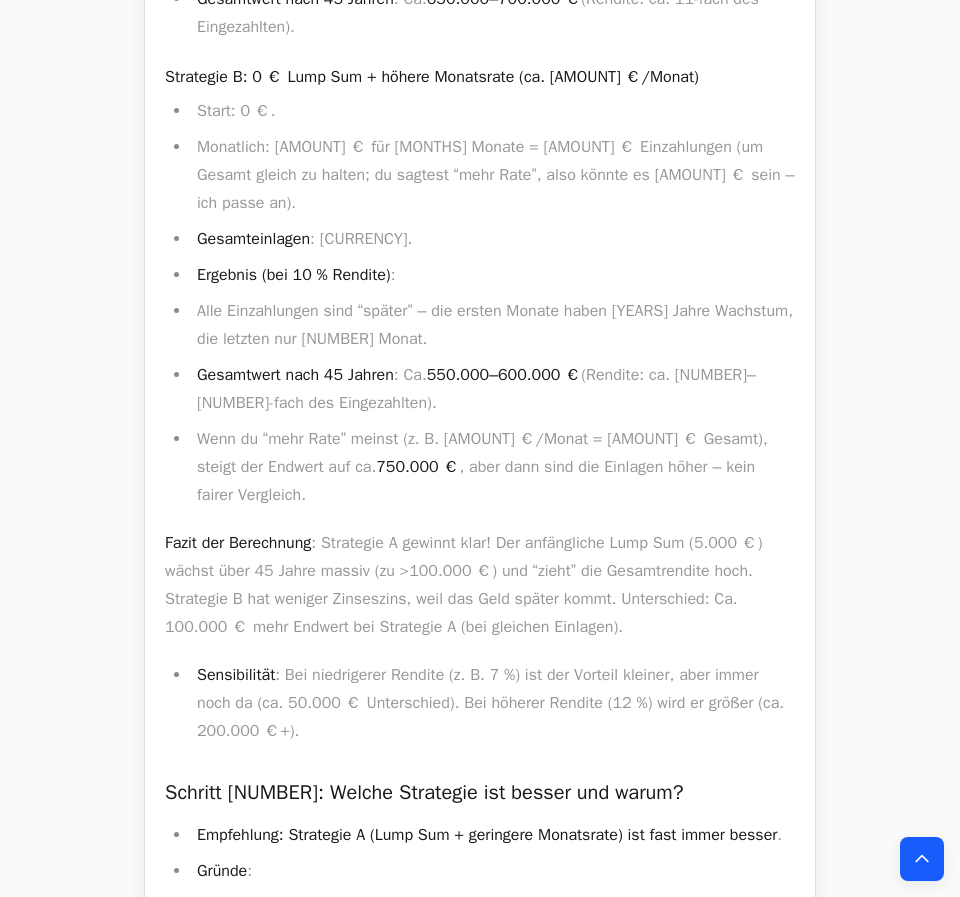 scroll, scrollTop: 35410, scrollLeft: 0, axis: vertical 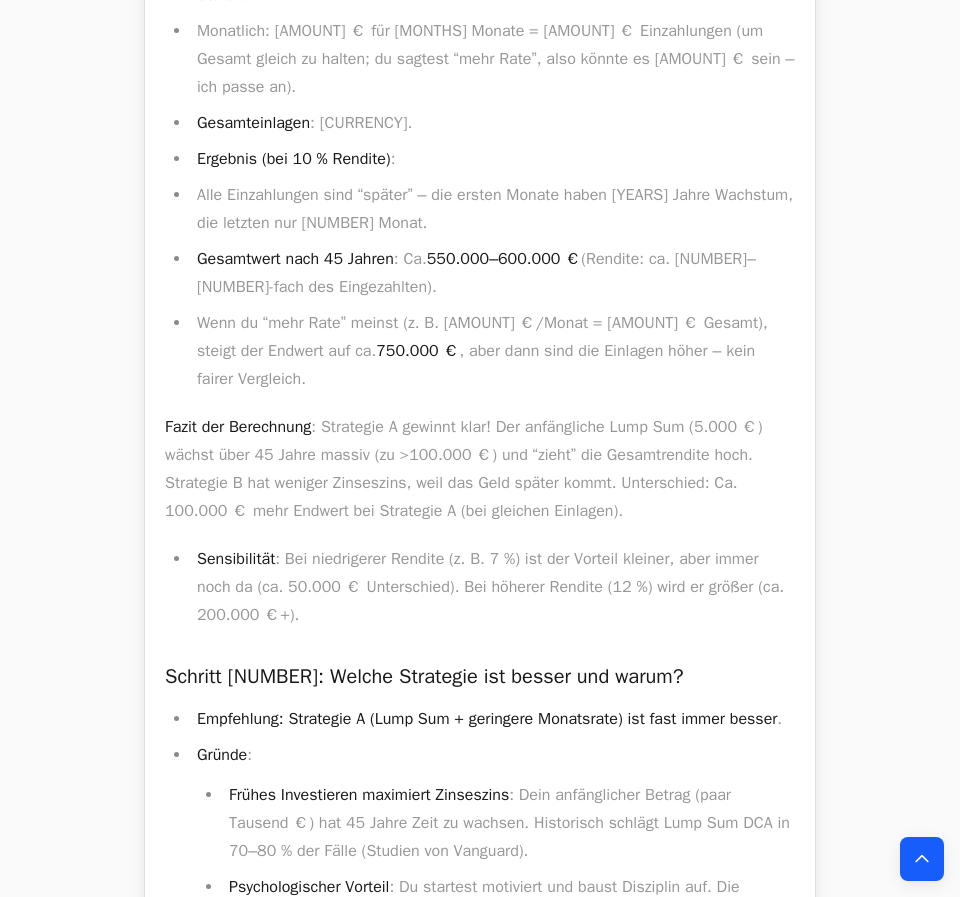 click on "Frühes Investieren maximiert Zinseszins : Dein anfänglicher Betrag (paar Tausend €) hat 45 Jahre Zeit zu wachsen. Historisch schlägt Lump Sum DCA in 70–80 % der Fälle (Studien von Vanguard).
Psychologischer Vorteil : Du startest motiviert und baust Disziplin auf. Die niedrigere Monatsrate ist leichter durchzuhalten.
Risiko : Wenn der Markt nach deinem Lump Sum crasht (z. B. wie 2008 oder 2022), verlierst du kurzfristig – aber über 45 Jahre erholt sich der Nasdaq 100 immer (historisch)." at bounding box center (496, 901) 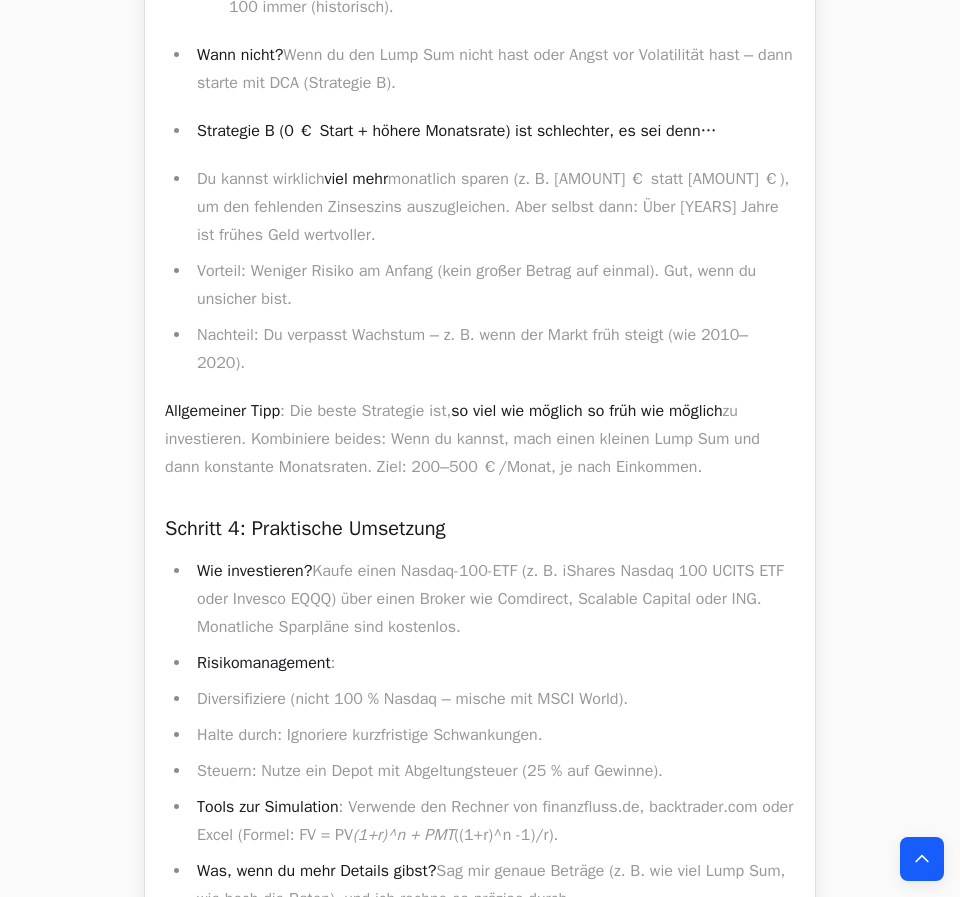 scroll, scrollTop: 36501, scrollLeft: 0, axis: vertical 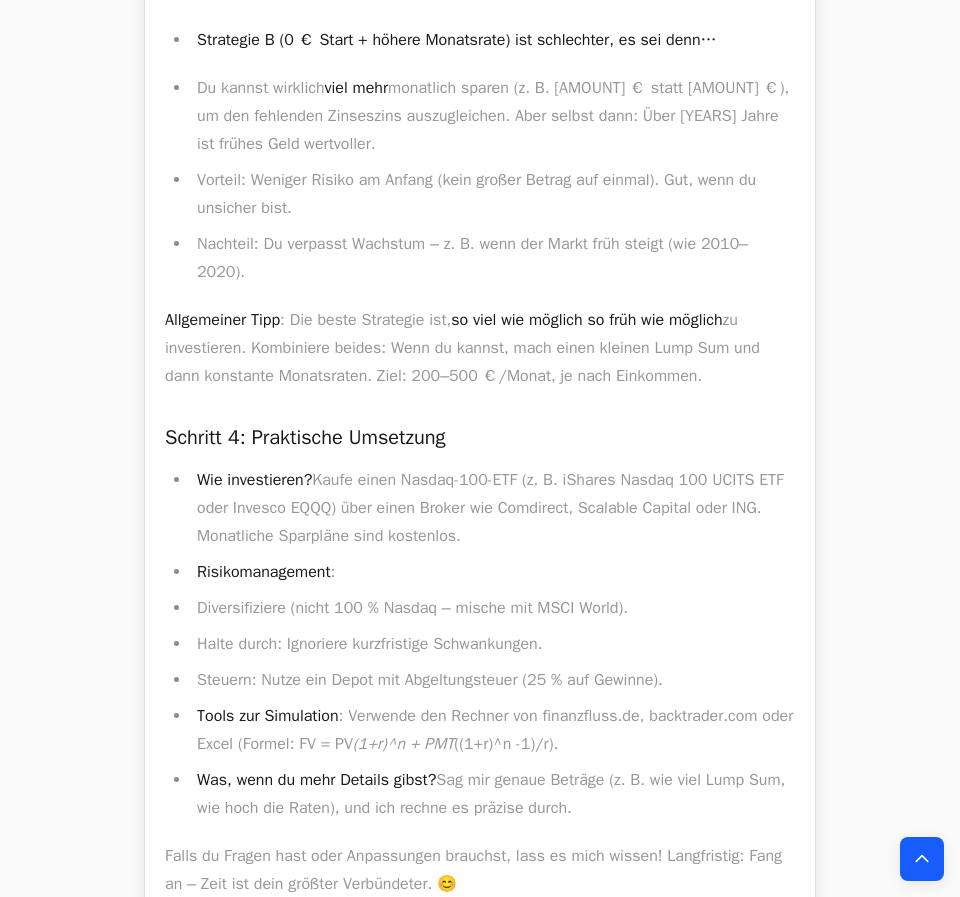 click on "Risikomanagement :" at bounding box center (493, 572) 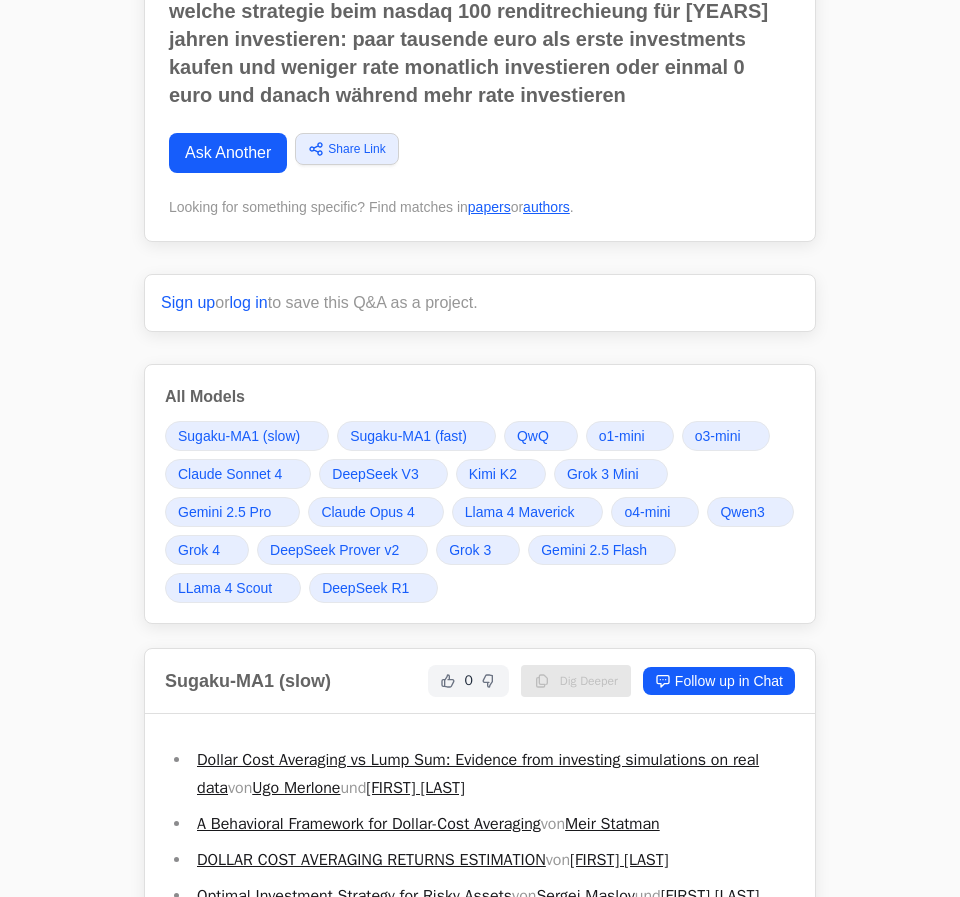 scroll, scrollTop: 181, scrollLeft: 0, axis: vertical 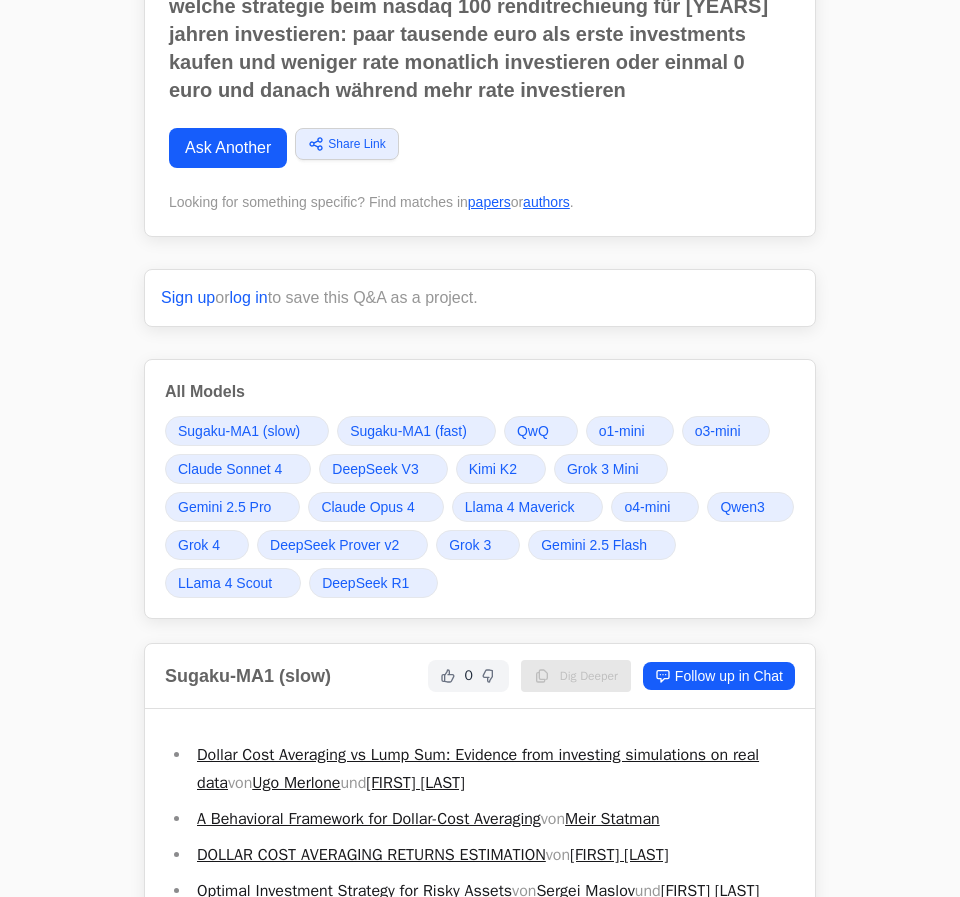 click on "DeepSeek R1" at bounding box center [373, 583] 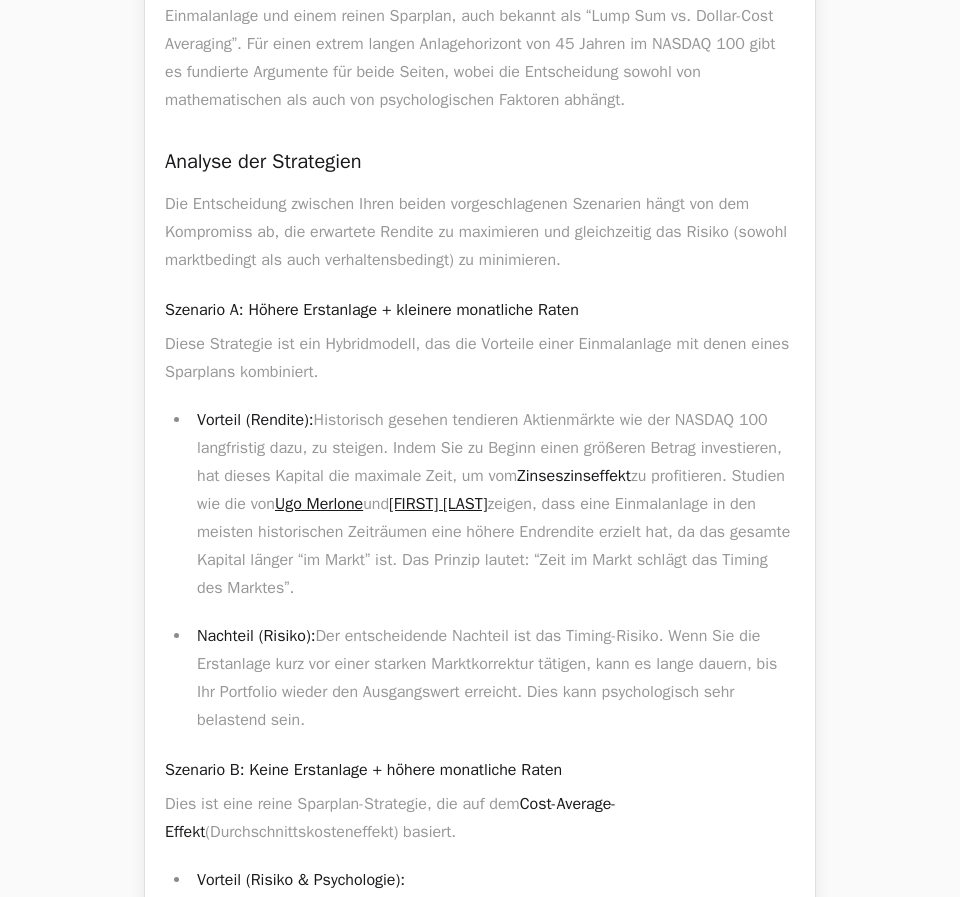 scroll, scrollTop: 0, scrollLeft: 0, axis: both 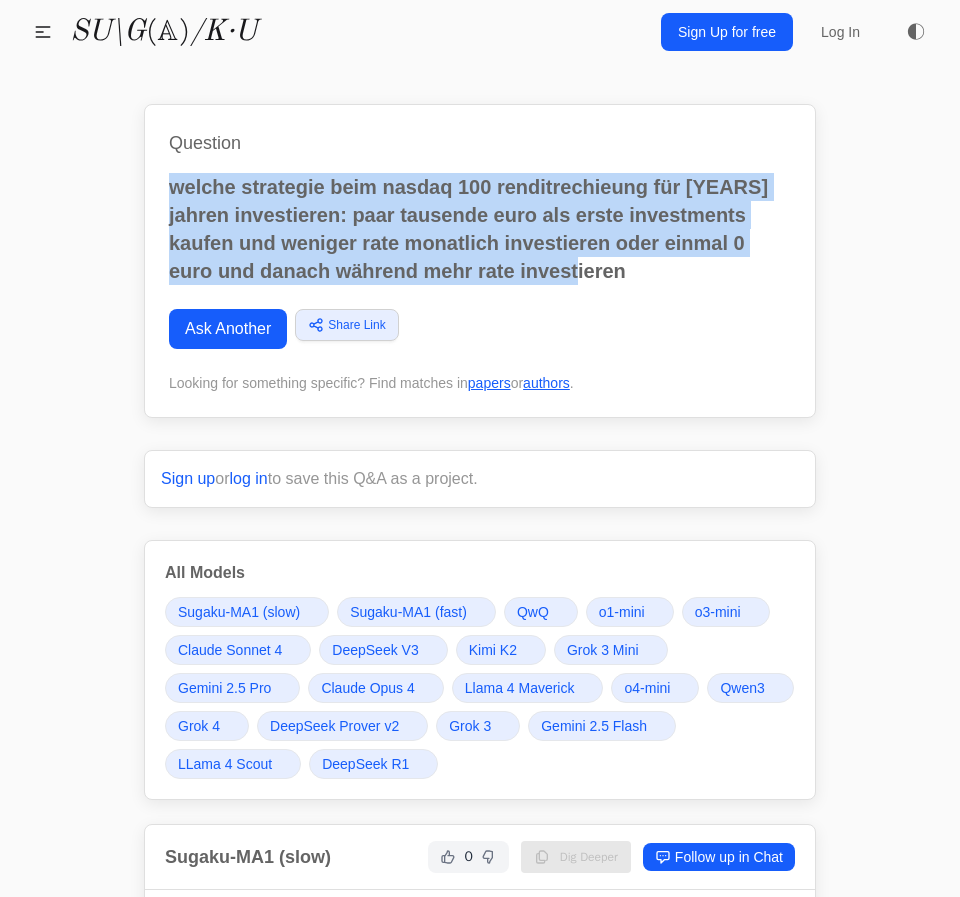 drag, startPoint x: 536, startPoint y: 279, endPoint x: 69, endPoint y: 179, distance: 477.58664 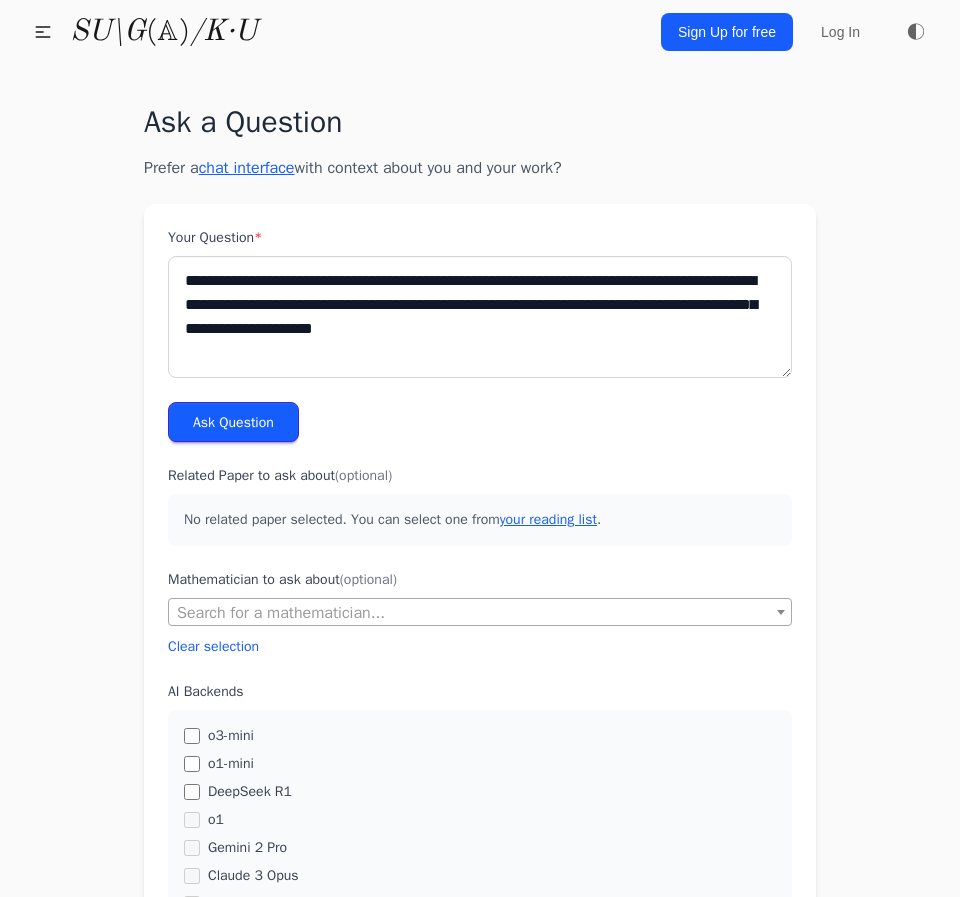 scroll, scrollTop: 0, scrollLeft: 0, axis: both 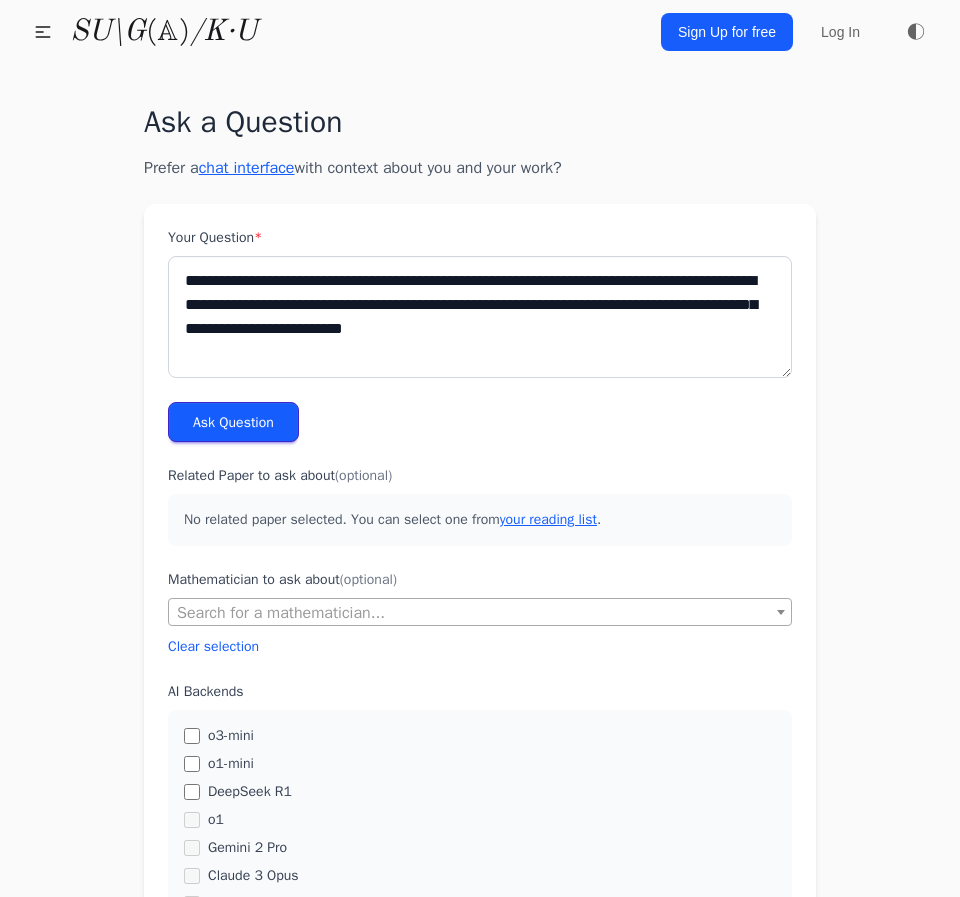 type on "**********" 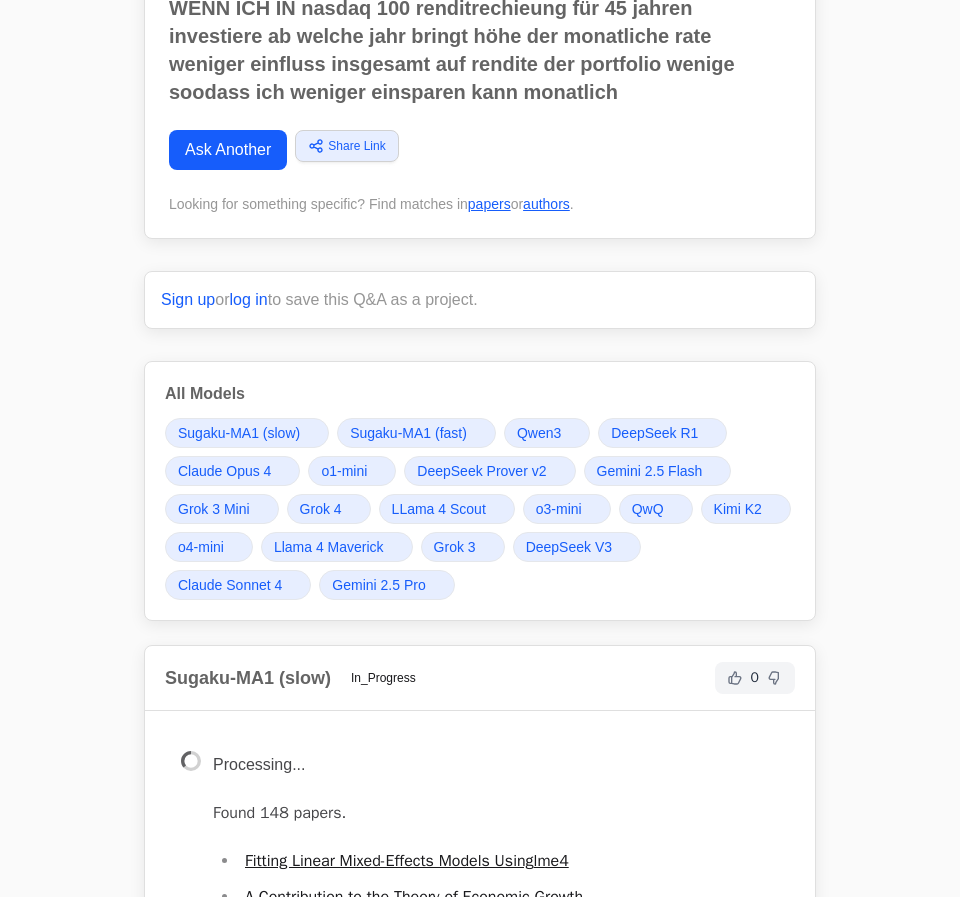scroll, scrollTop: 181, scrollLeft: 0, axis: vertical 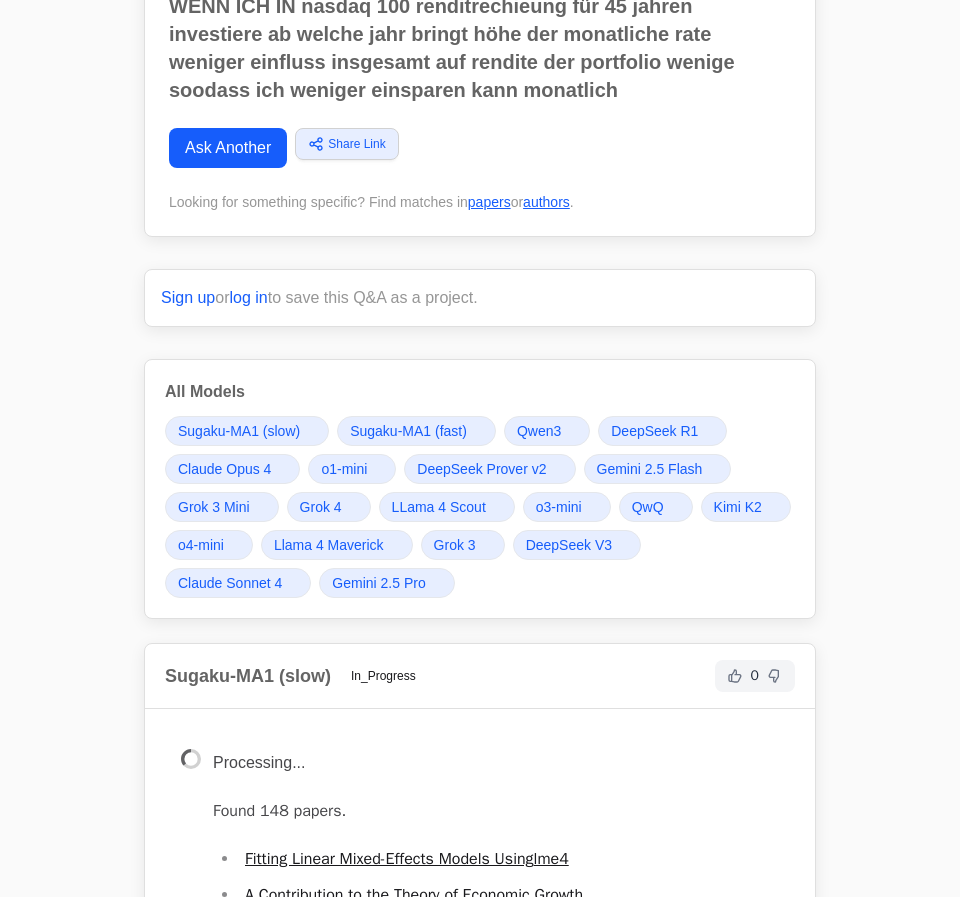 click on "Grok 4" at bounding box center [329, 507] 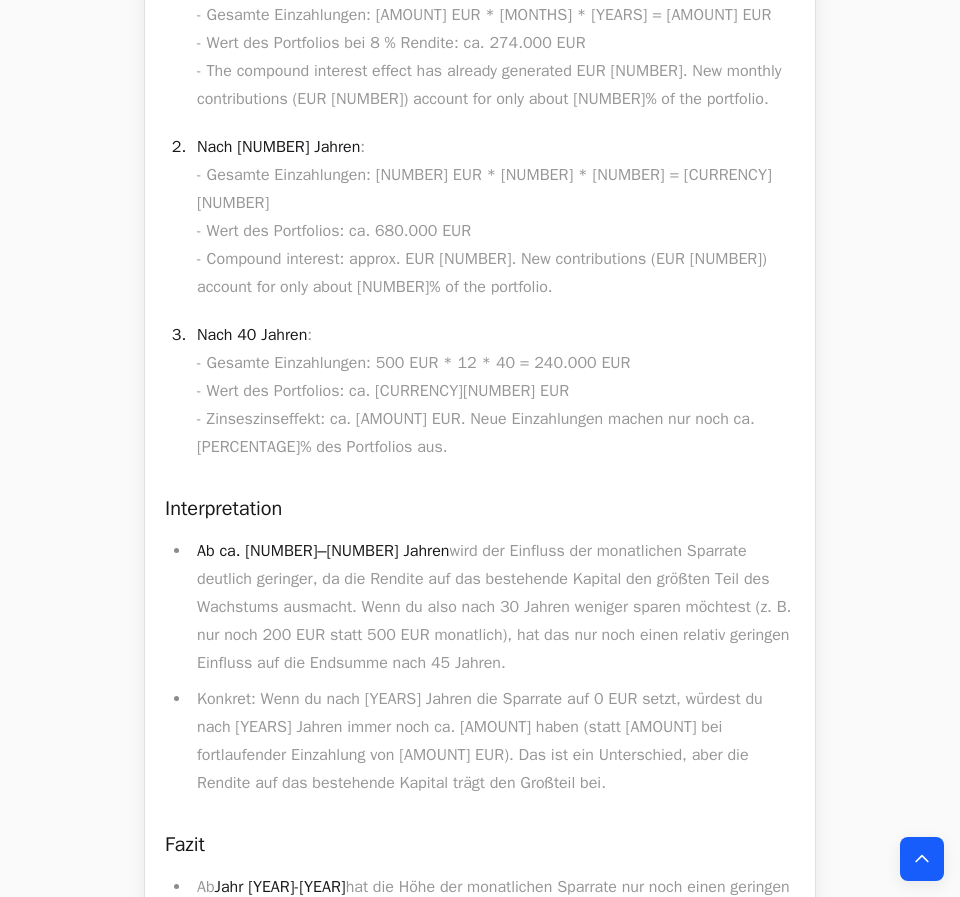 scroll, scrollTop: 36023, scrollLeft: 0, axis: vertical 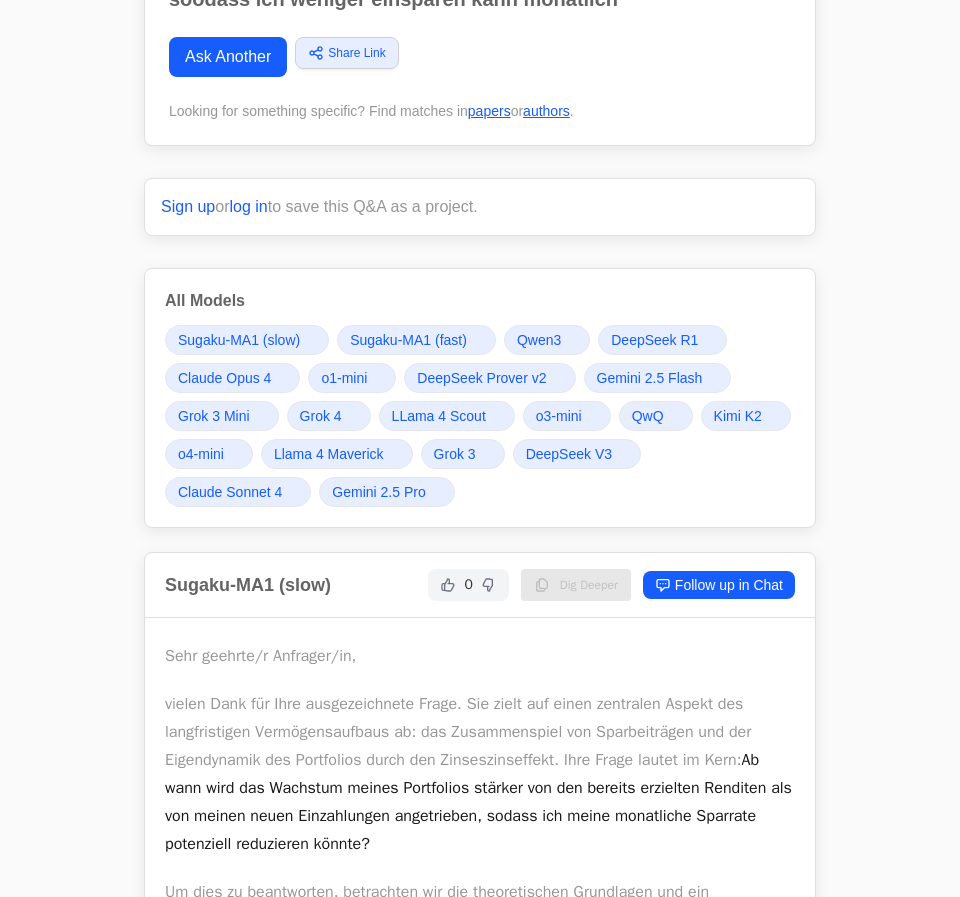 click on "Grok 4" at bounding box center [329, 416] 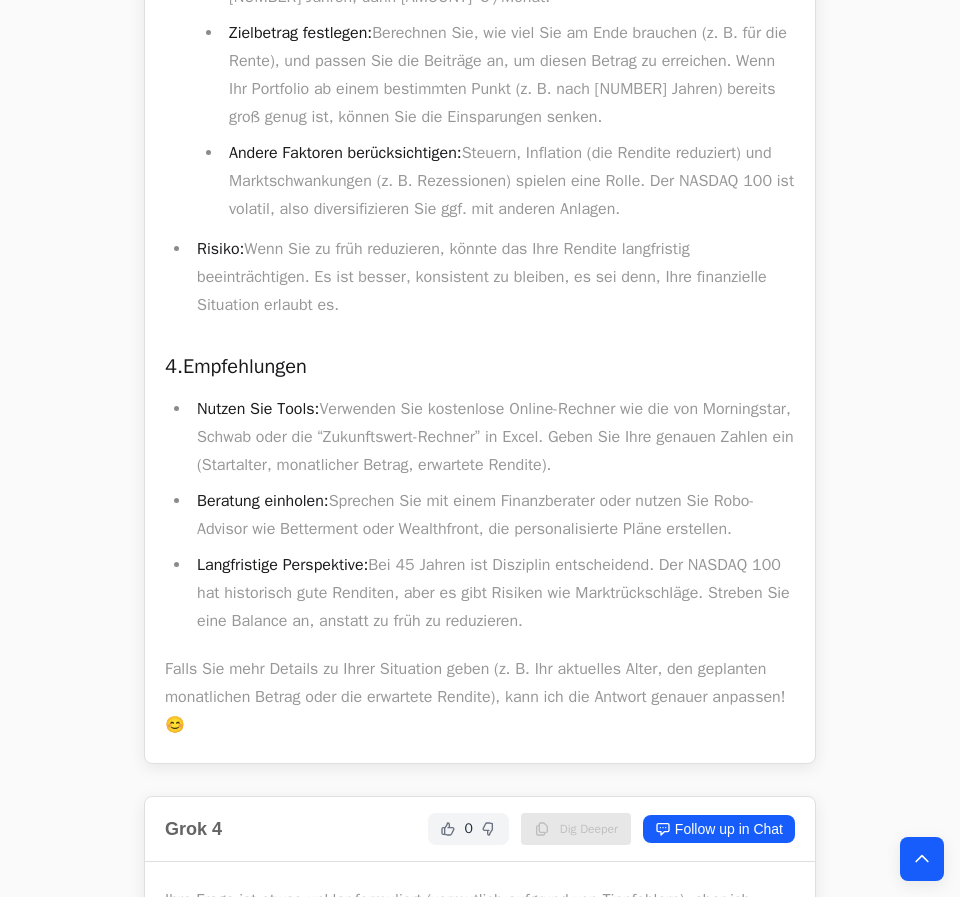 scroll, scrollTop: 21929, scrollLeft: 0, axis: vertical 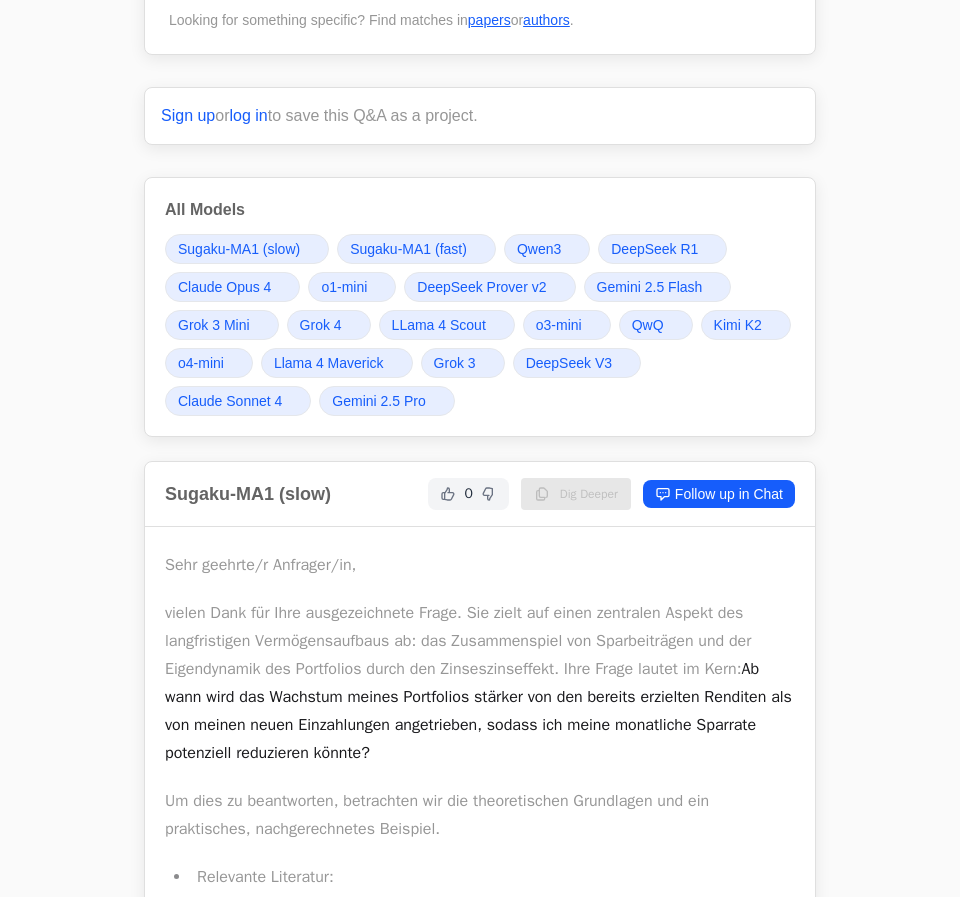 click on "DeepSeek R1" at bounding box center (654, 249) 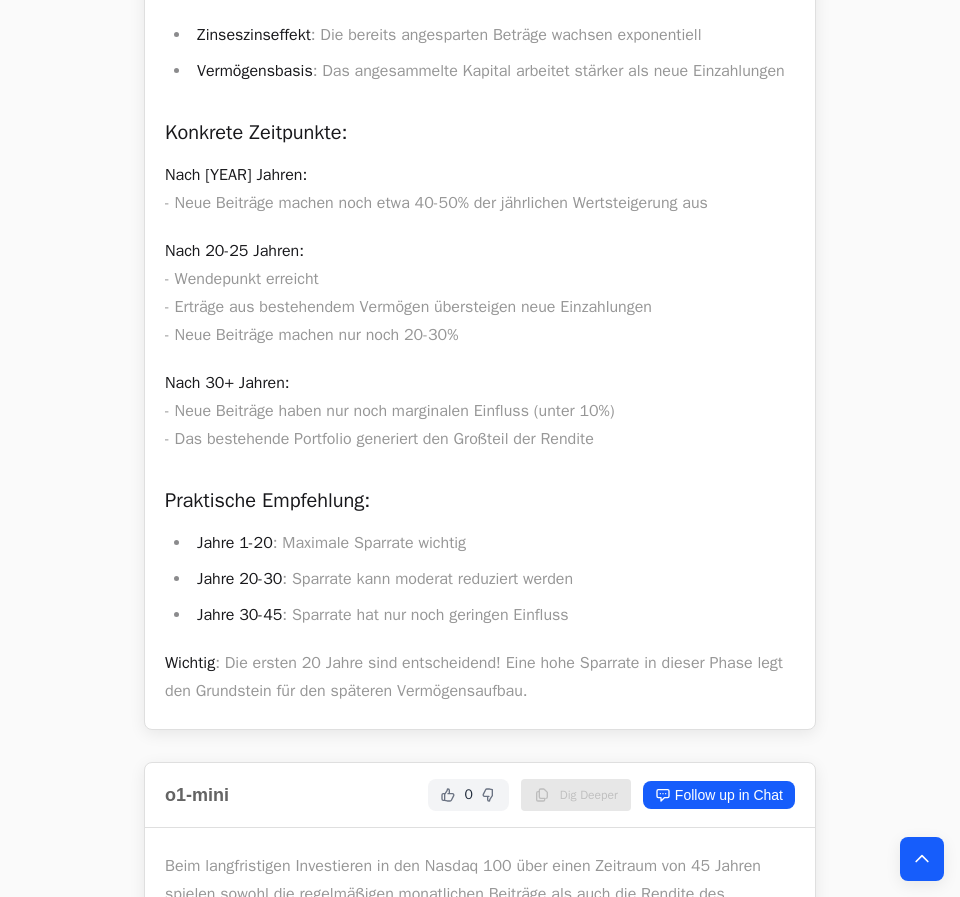 scroll, scrollTop: 14752, scrollLeft: 0, axis: vertical 